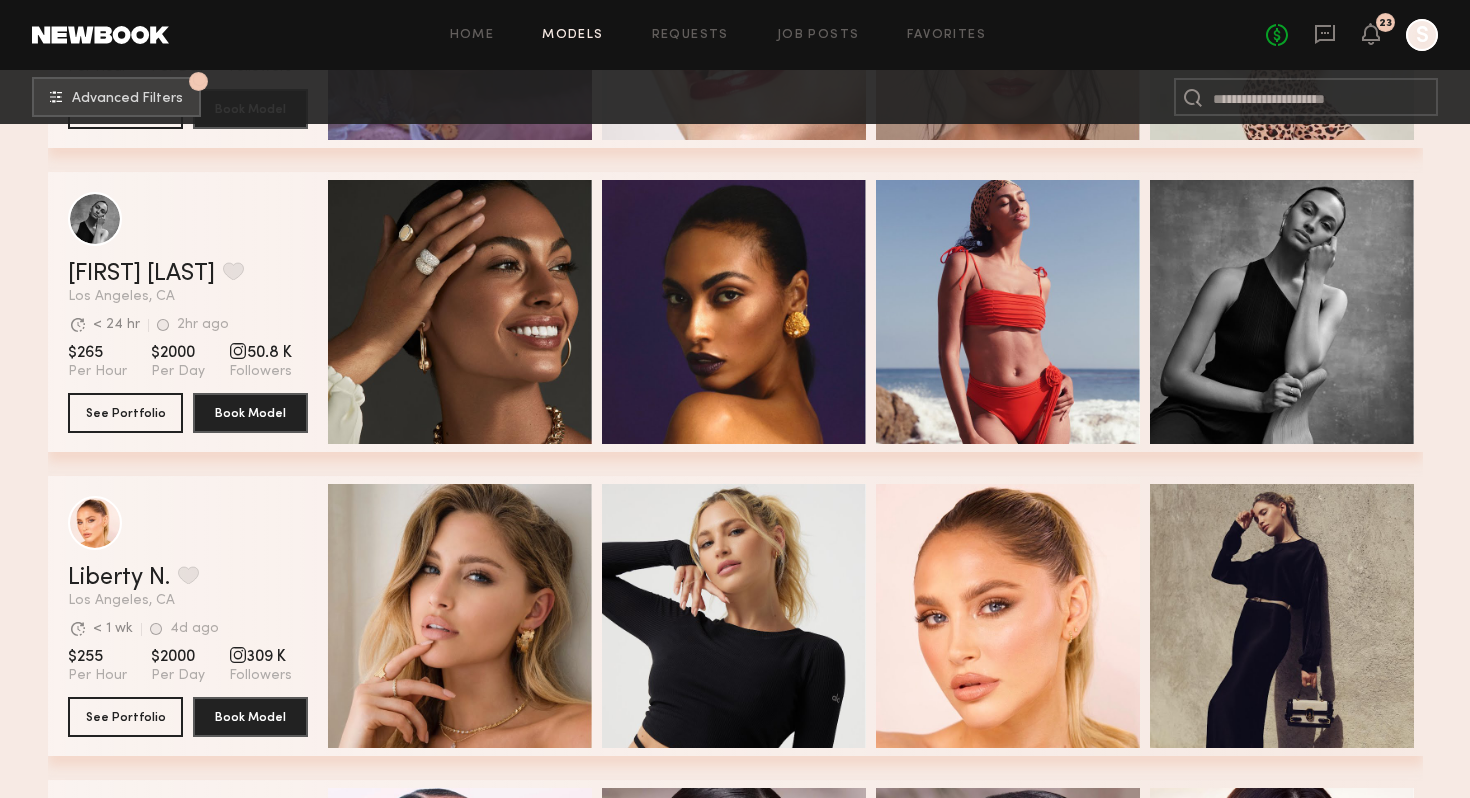 scroll, scrollTop: 902, scrollLeft: 0, axis: vertical 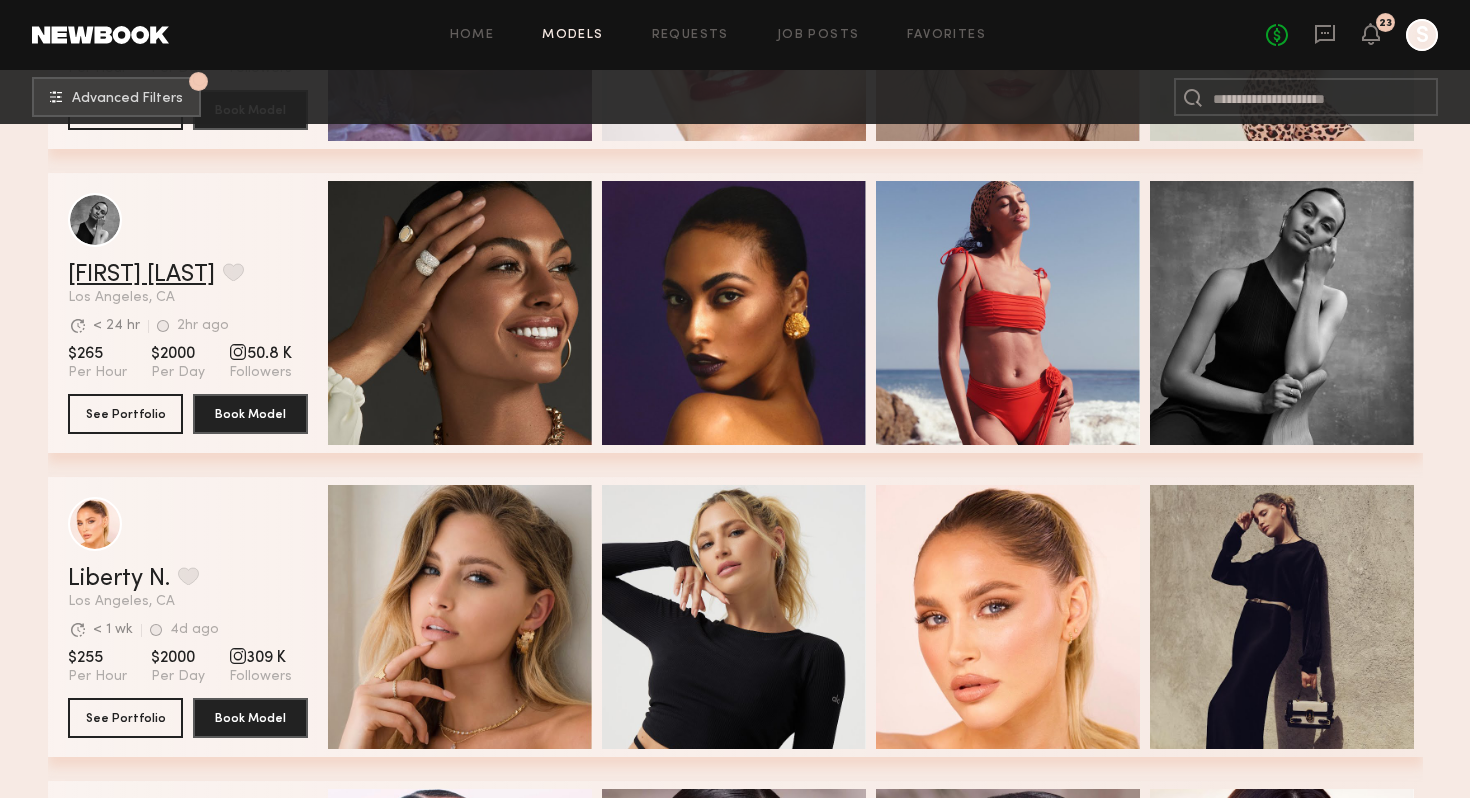 click on "[FIRST] [LAST]" 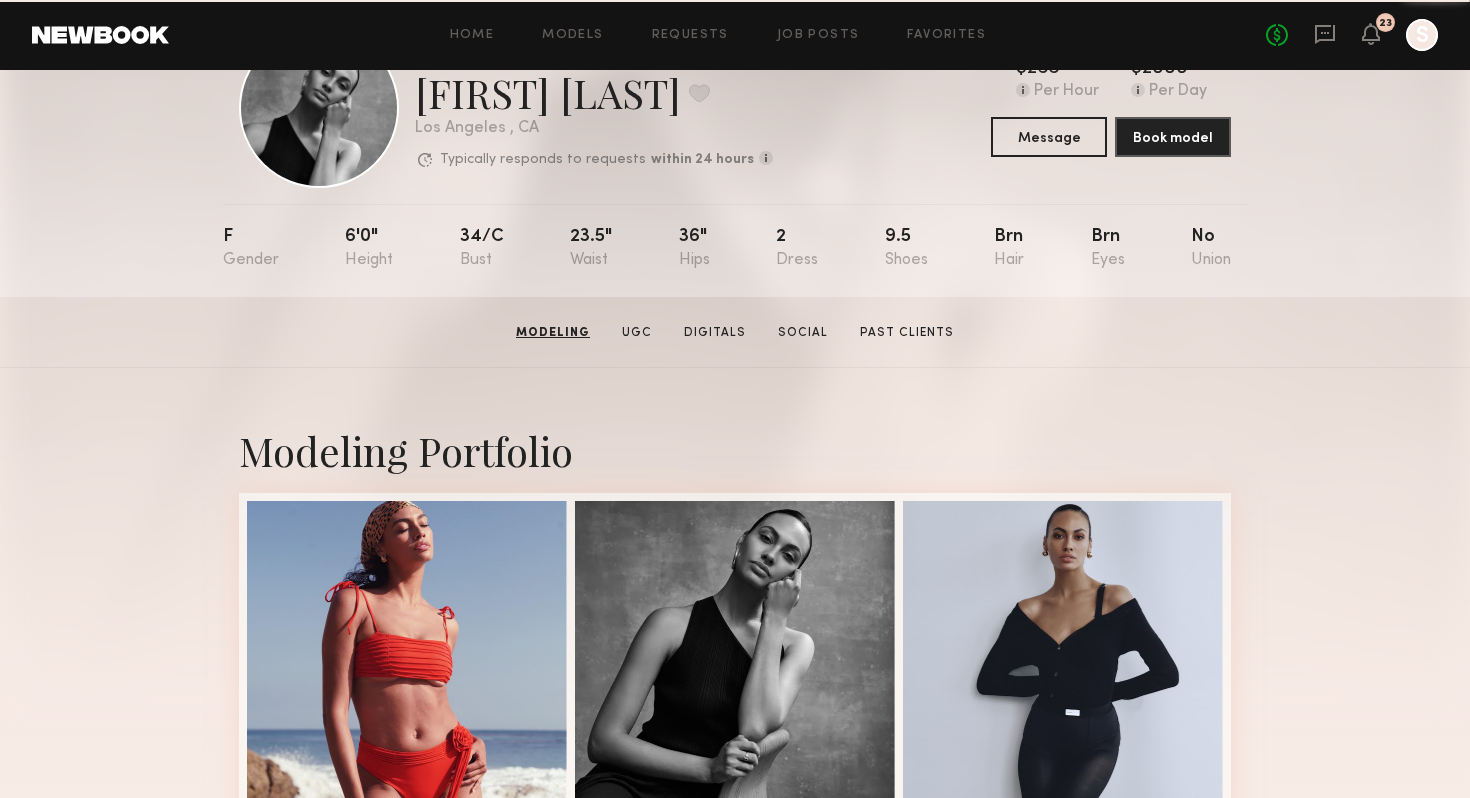 scroll, scrollTop: 49, scrollLeft: 0, axis: vertical 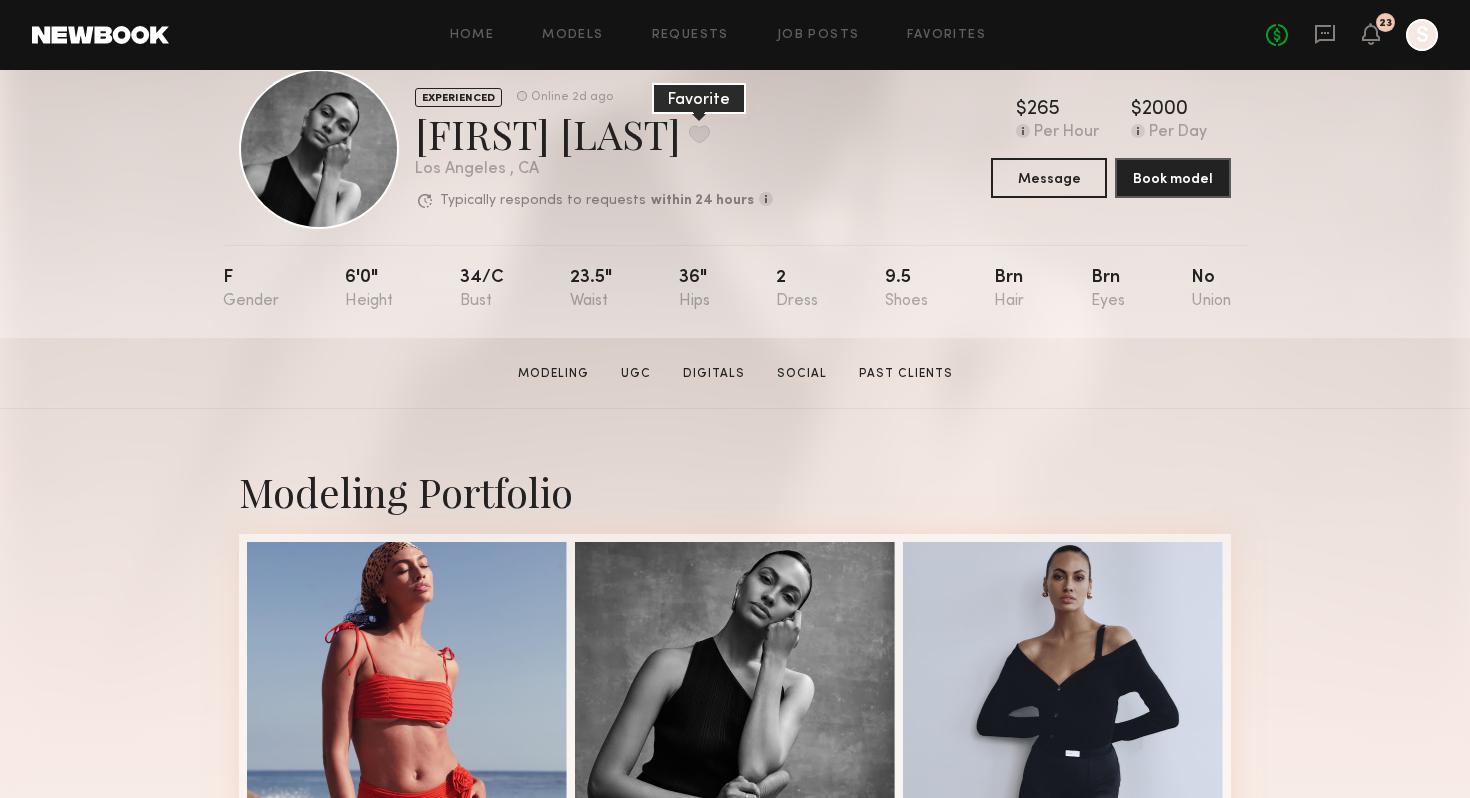 click 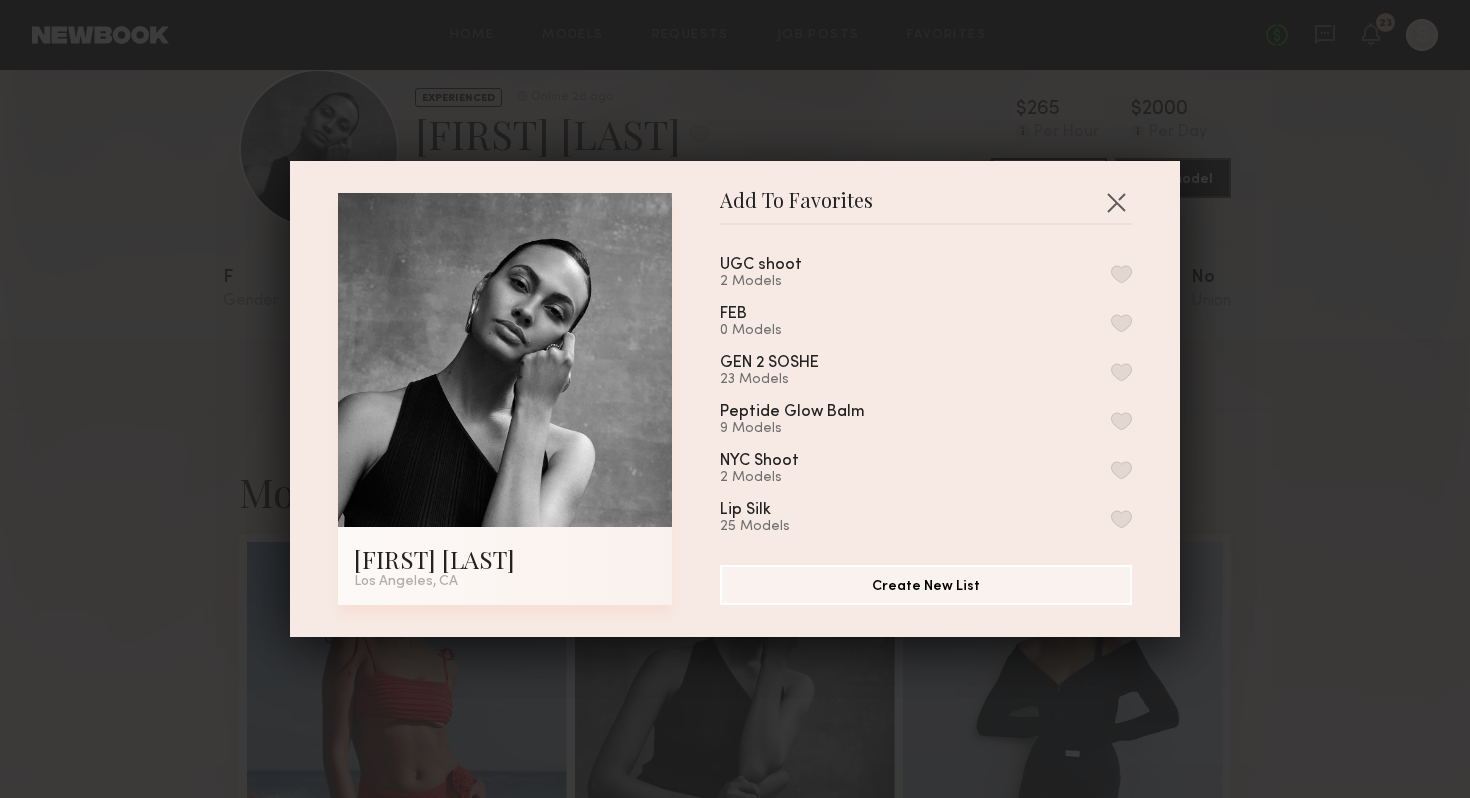 click at bounding box center (1121, 274) 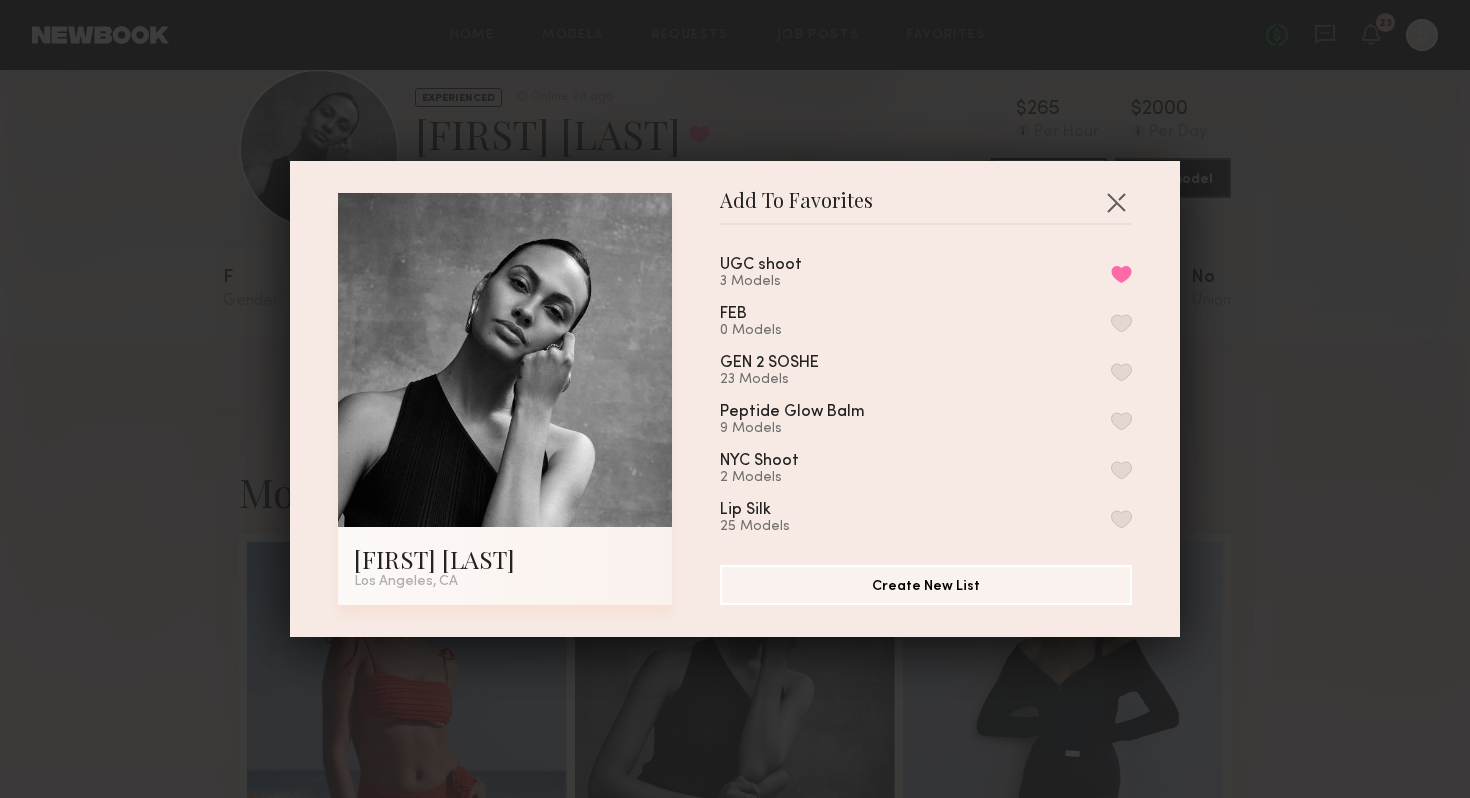 click on "Add To Favorites [FIRST] [LAST] [CITY], [STATE] Add To Favorites UGC shoot 3 Models Remove from favorite list FEB 0 Models GEN 2 SOSHE 23 Models Peptide Glow Balm 9 Models NYC Shoot 2 Models Lip Silk 25 Models My Favorites 7 Models Create New List" at bounding box center (735, 399) 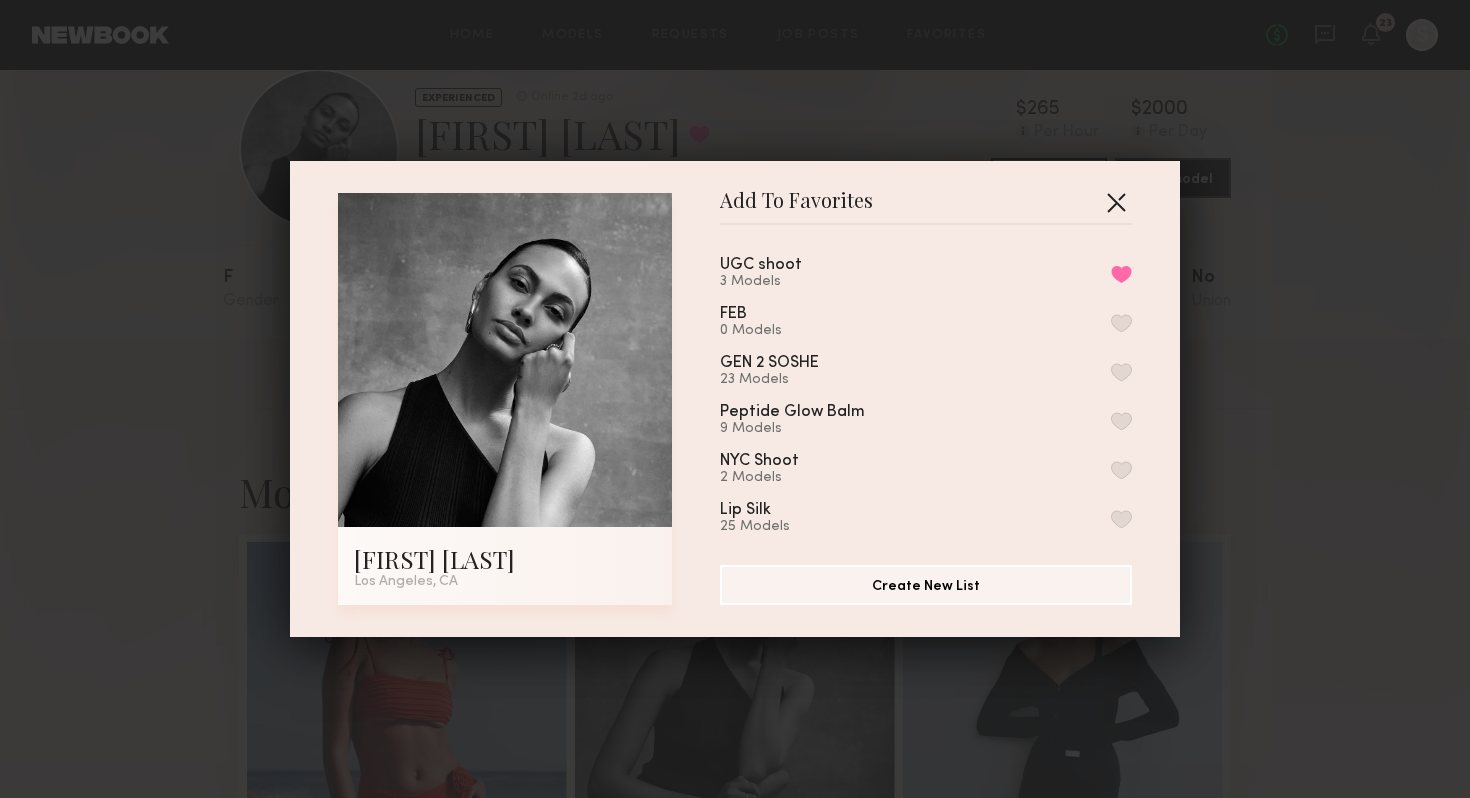 click at bounding box center (1116, 202) 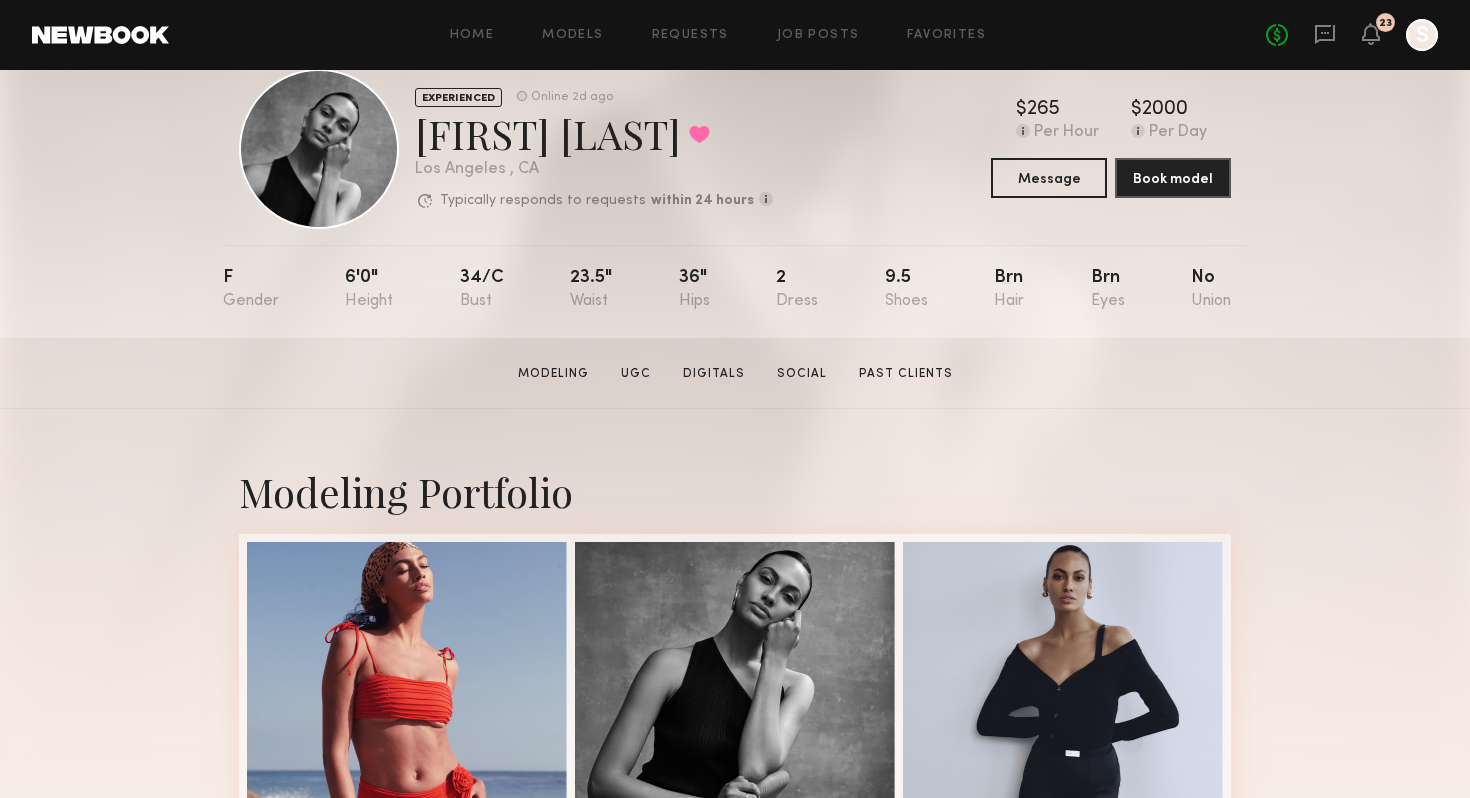 click 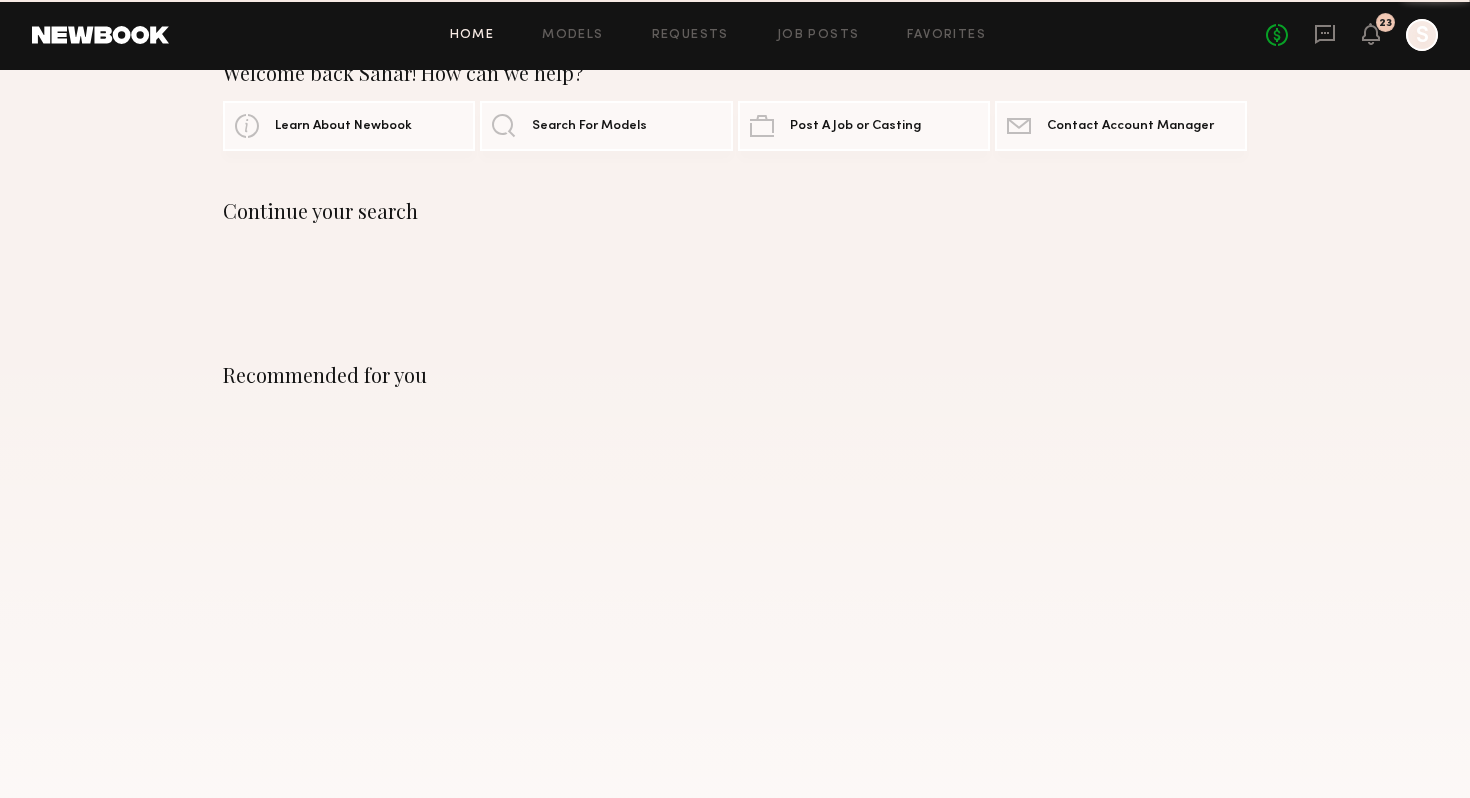 scroll, scrollTop: 0, scrollLeft: 0, axis: both 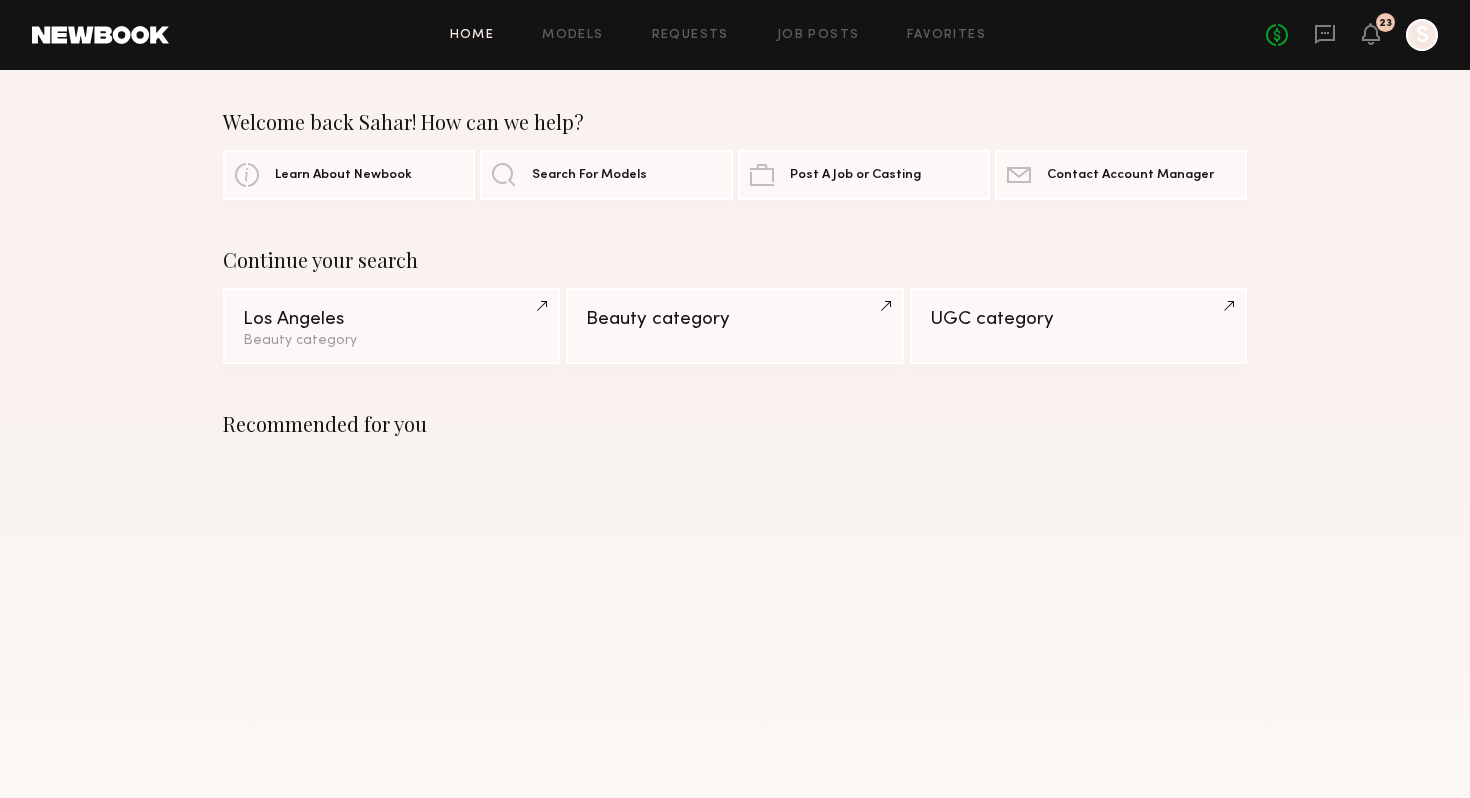 click on "Home Models Requests Job Posts Favorites Sign Out No fees up to $5,000 23 S" 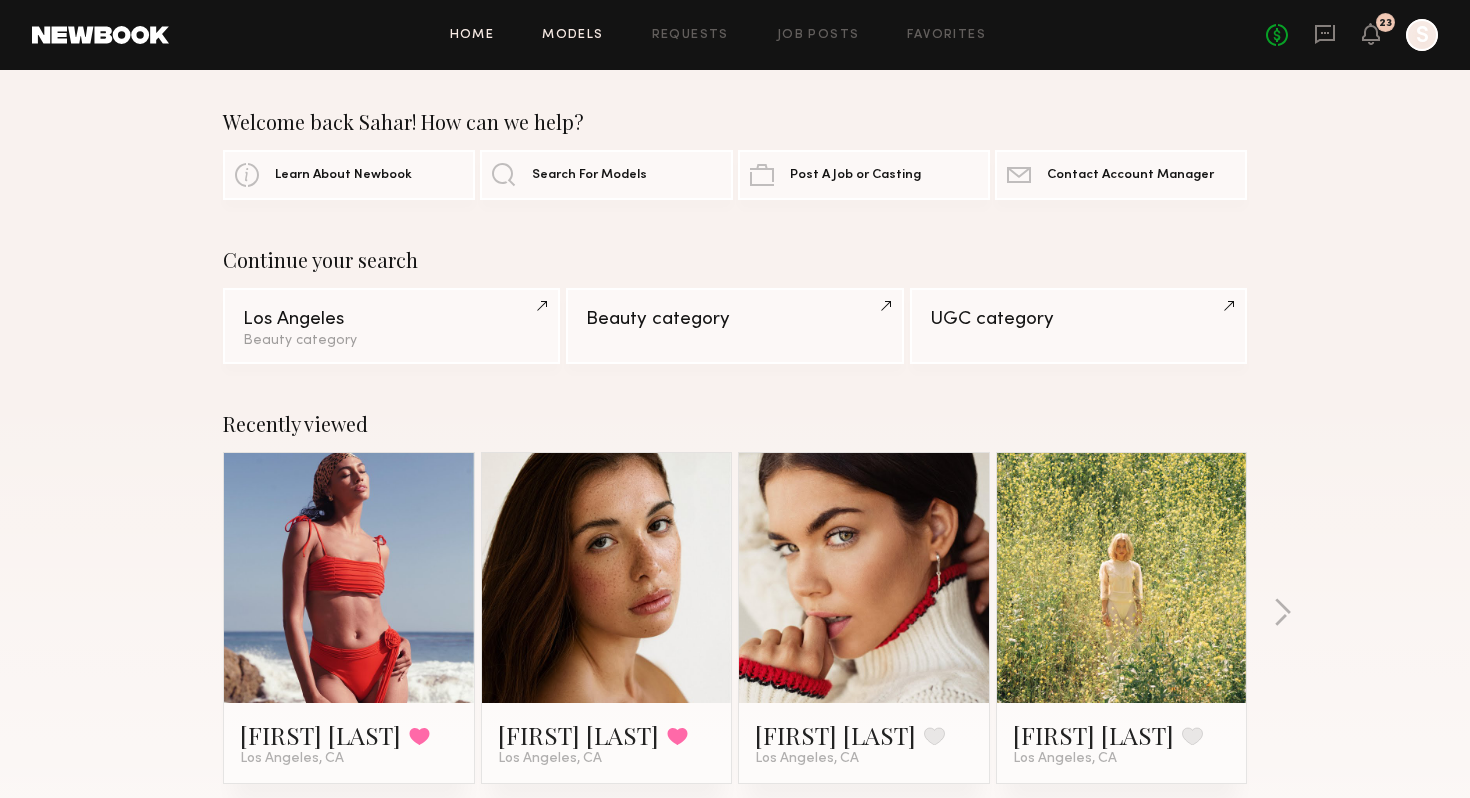 click on "Models" 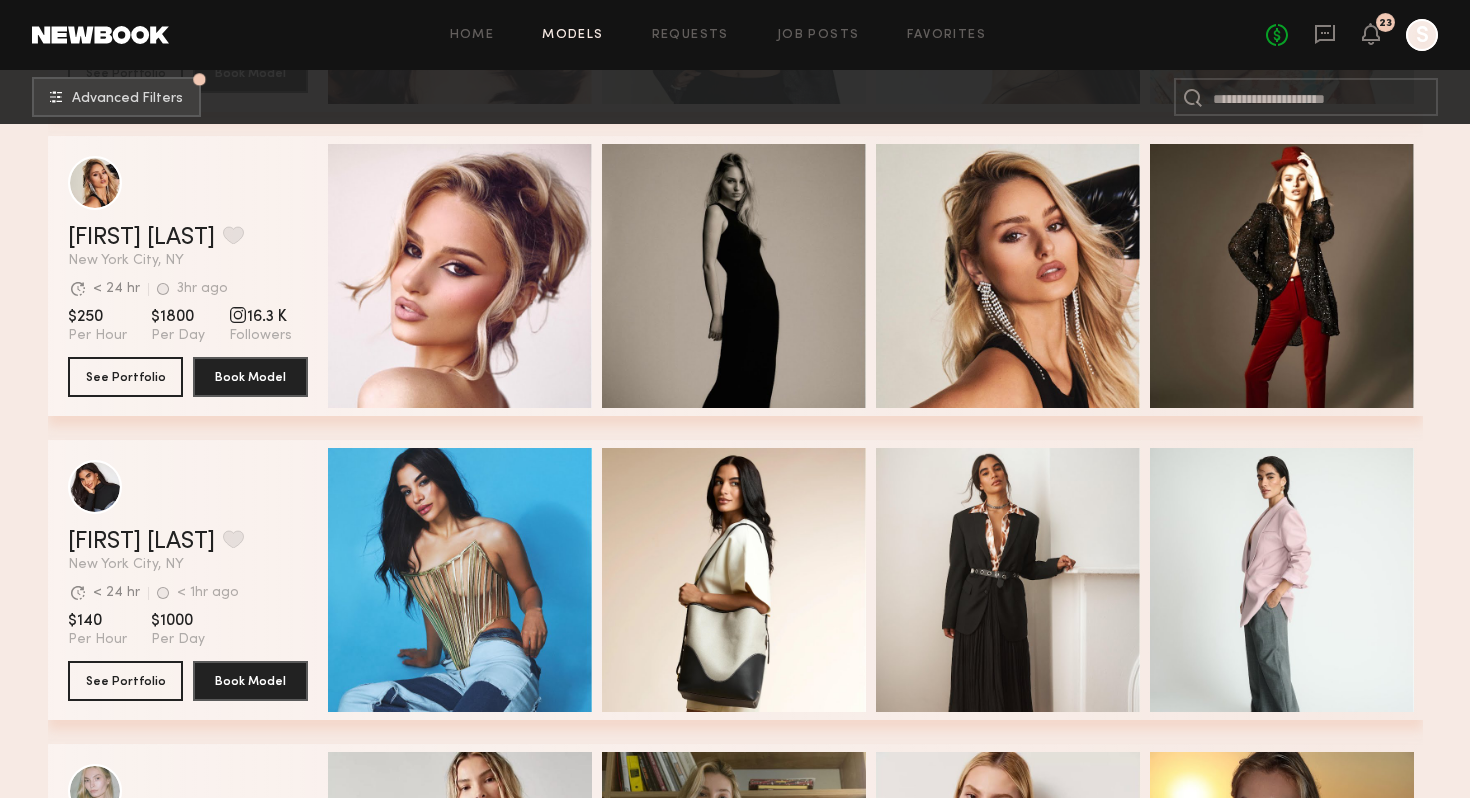 scroll, scrollTop: 0, scrollLeft: 0, axis: both 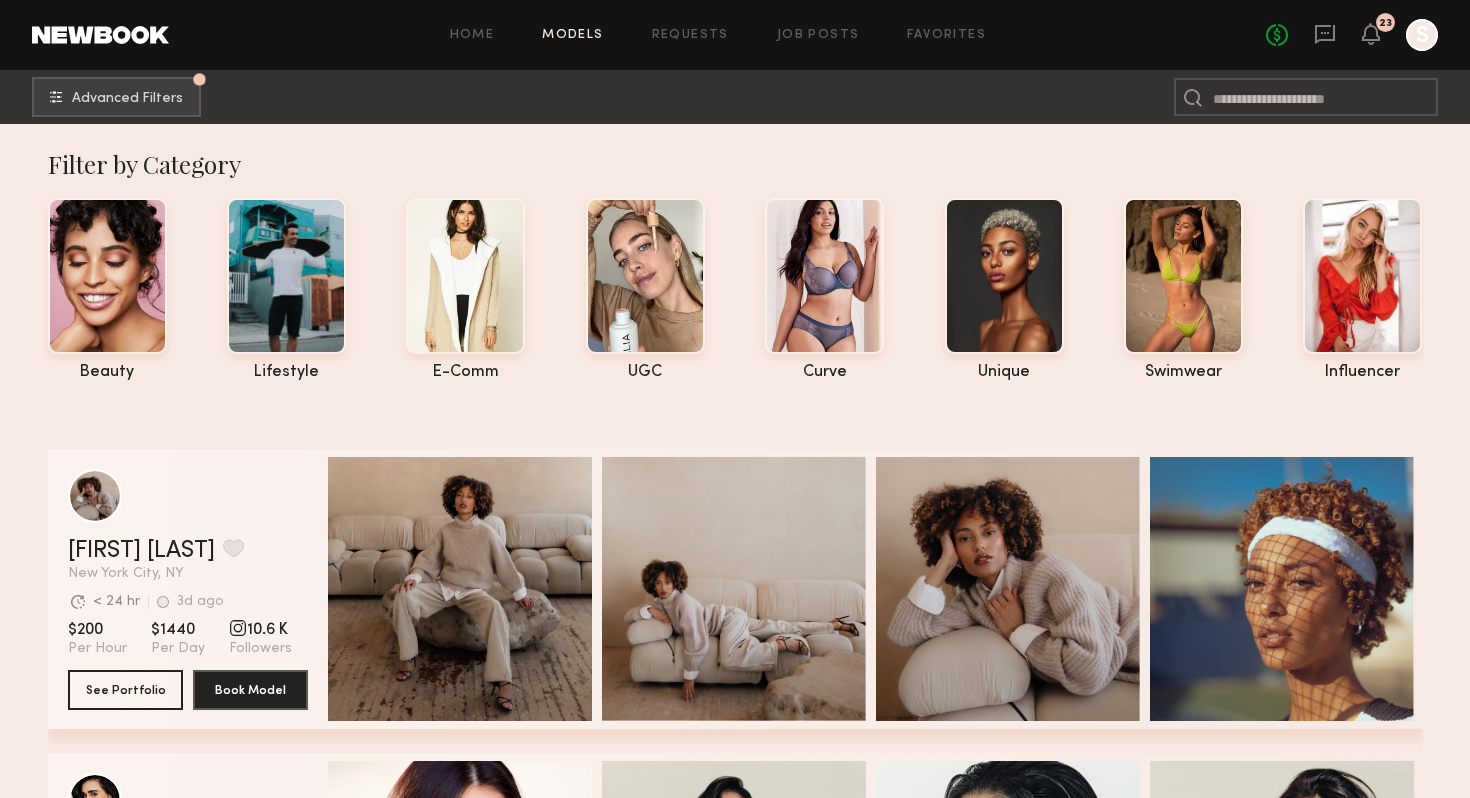 click on "Models" 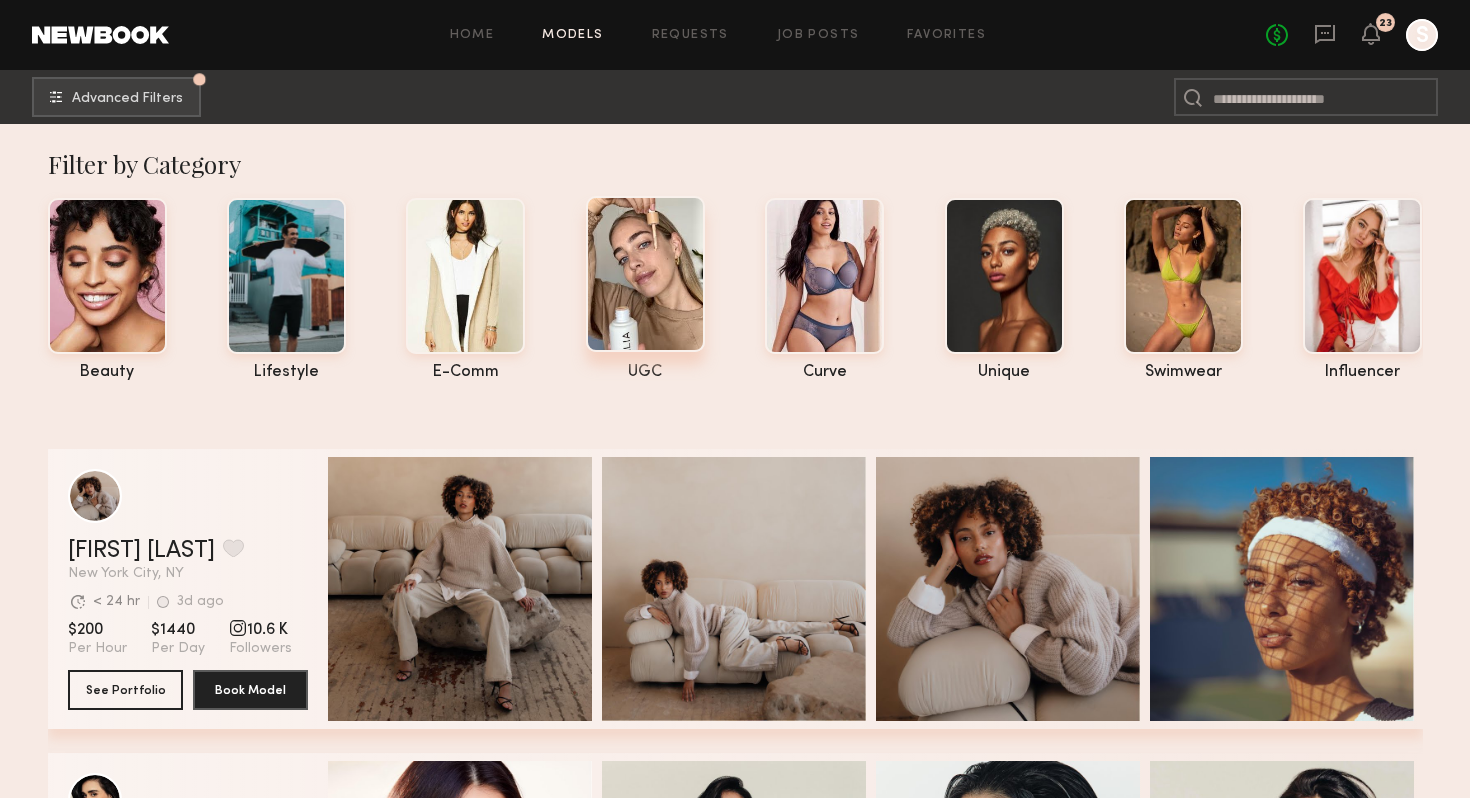 click 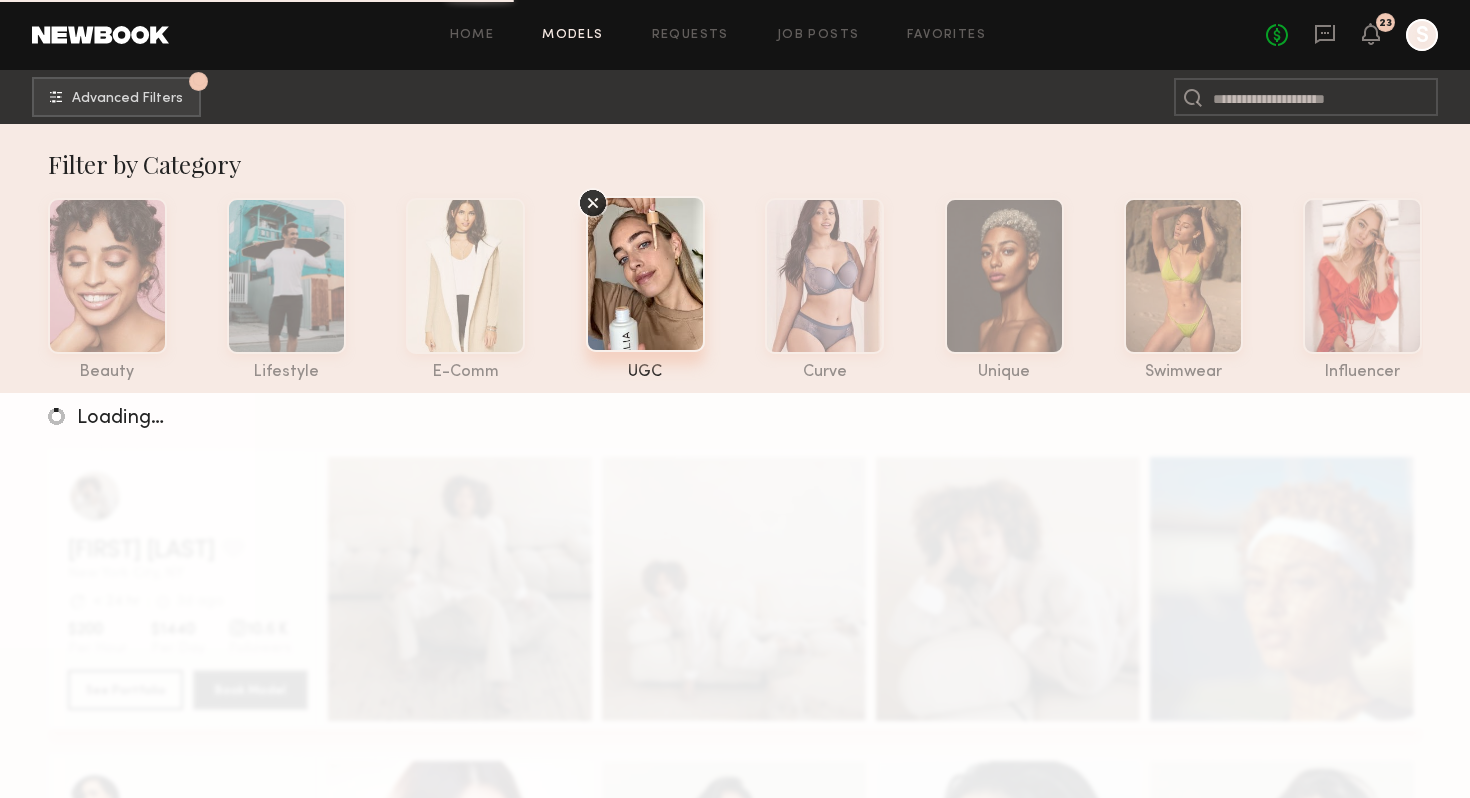 click 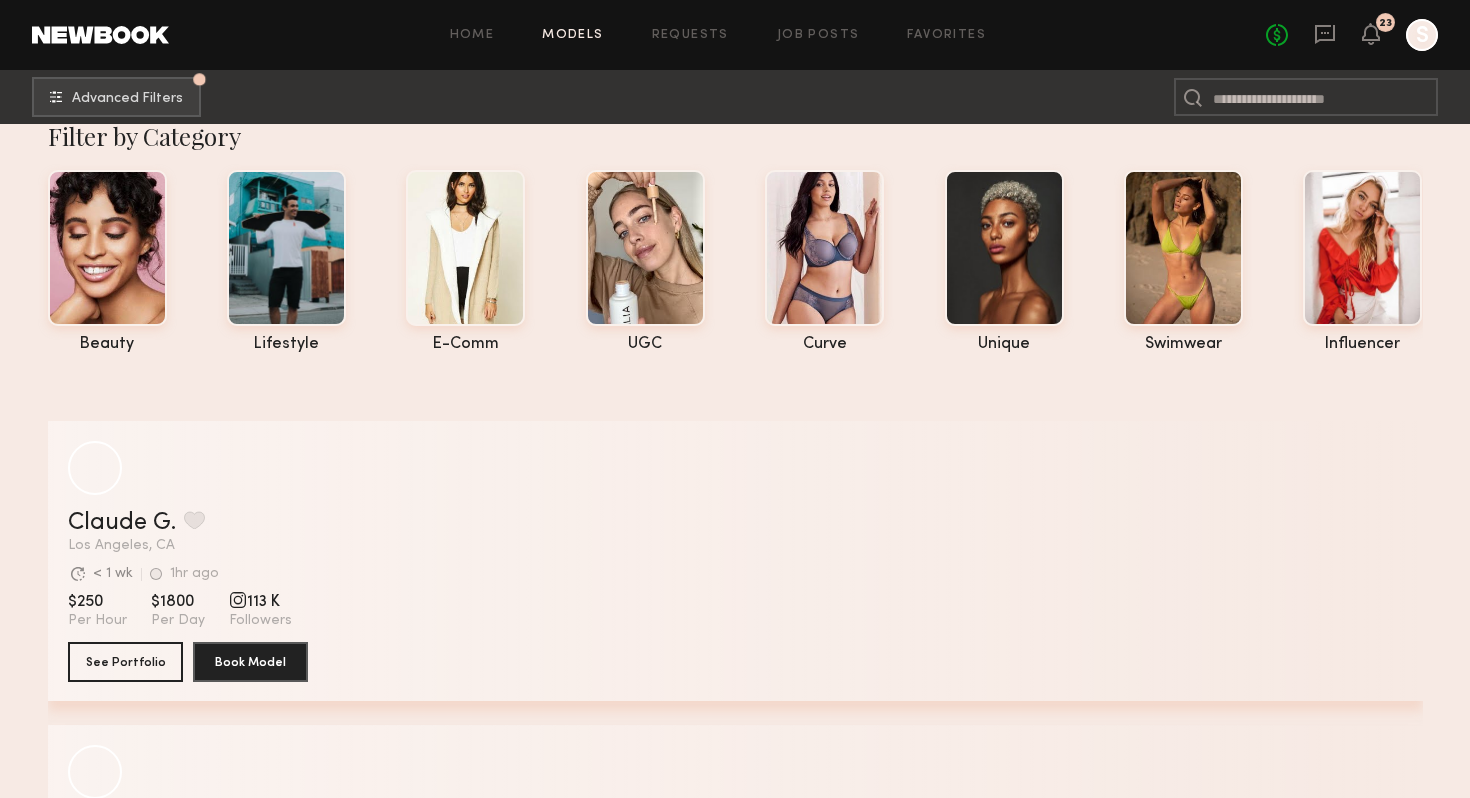 scroll, scrollTop: 0, scrollLeft: 0, axis: both 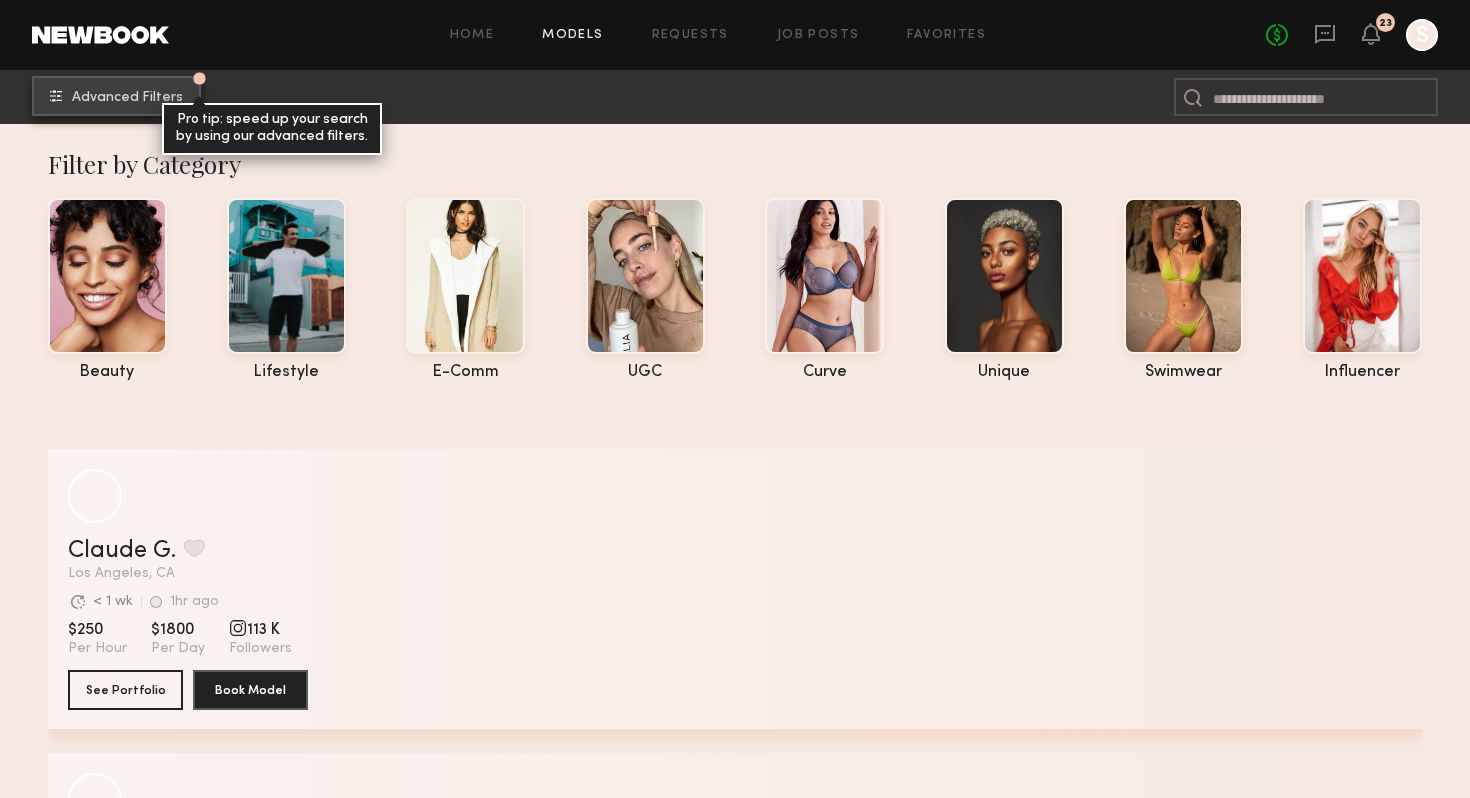 click on "Advanced Filters Pro tip: speed up your search by using our advanced filters." 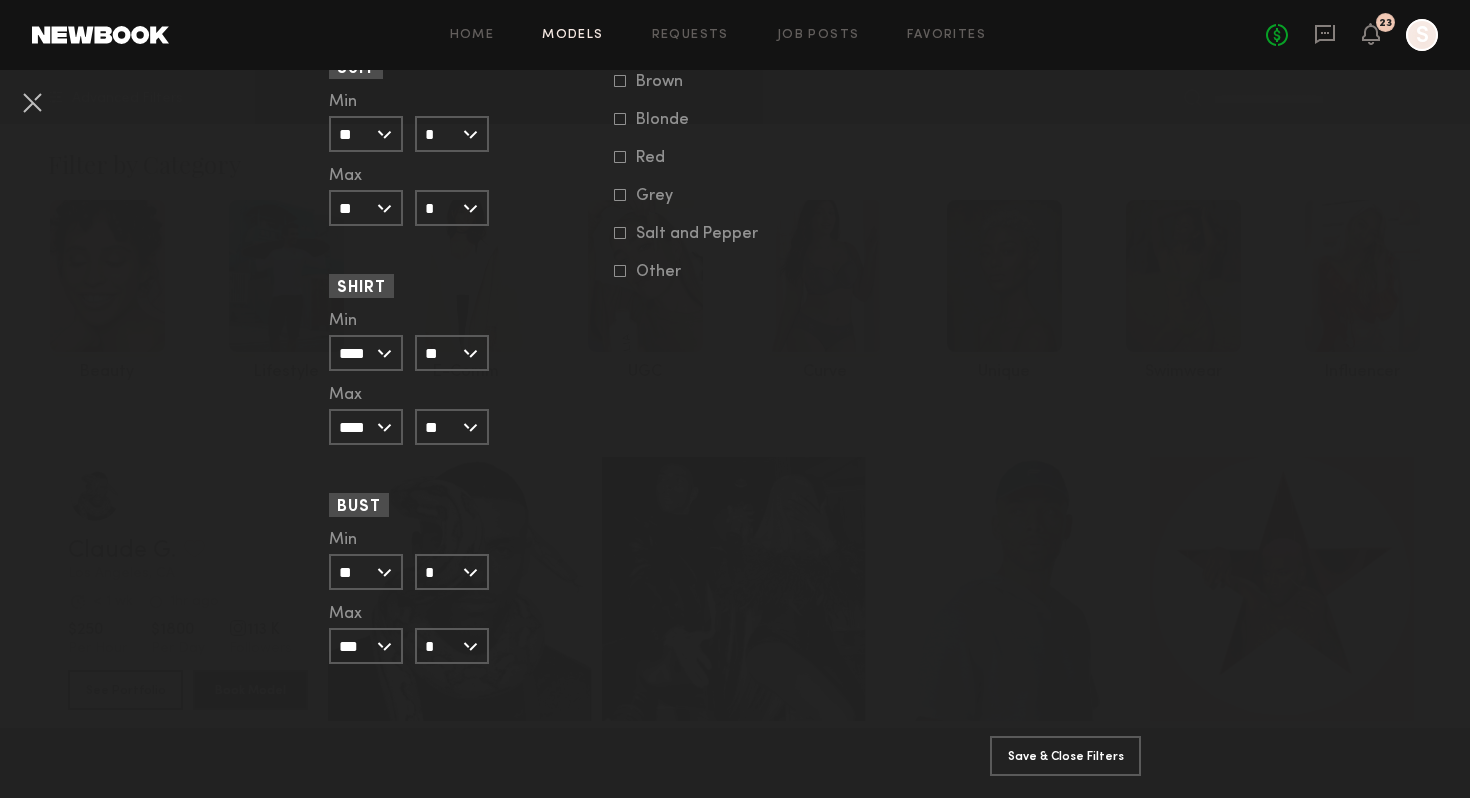 scroll, scrollTop: 0, scrollLeft: 0, axis: both 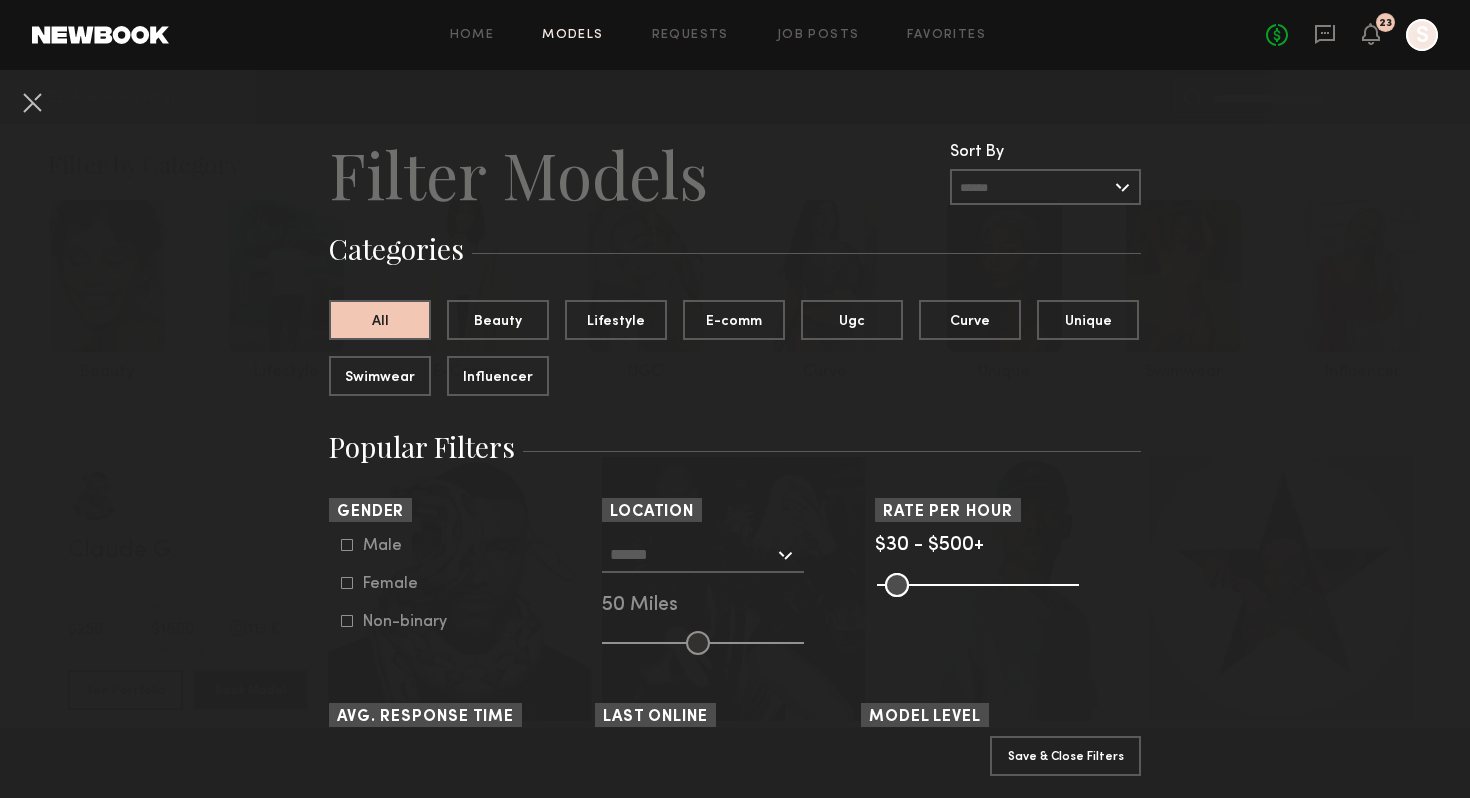 click 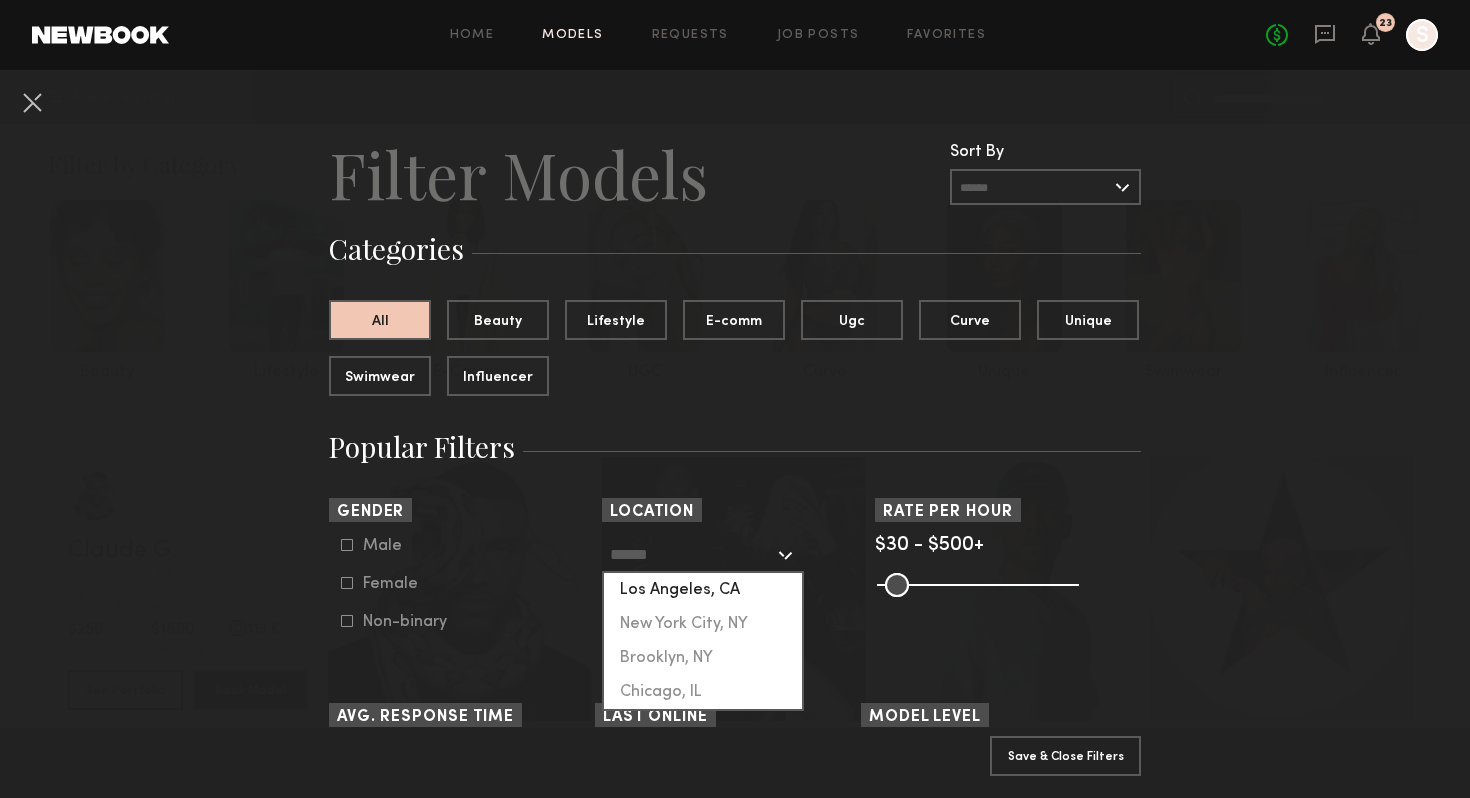 click on "Los Angeles, CA" 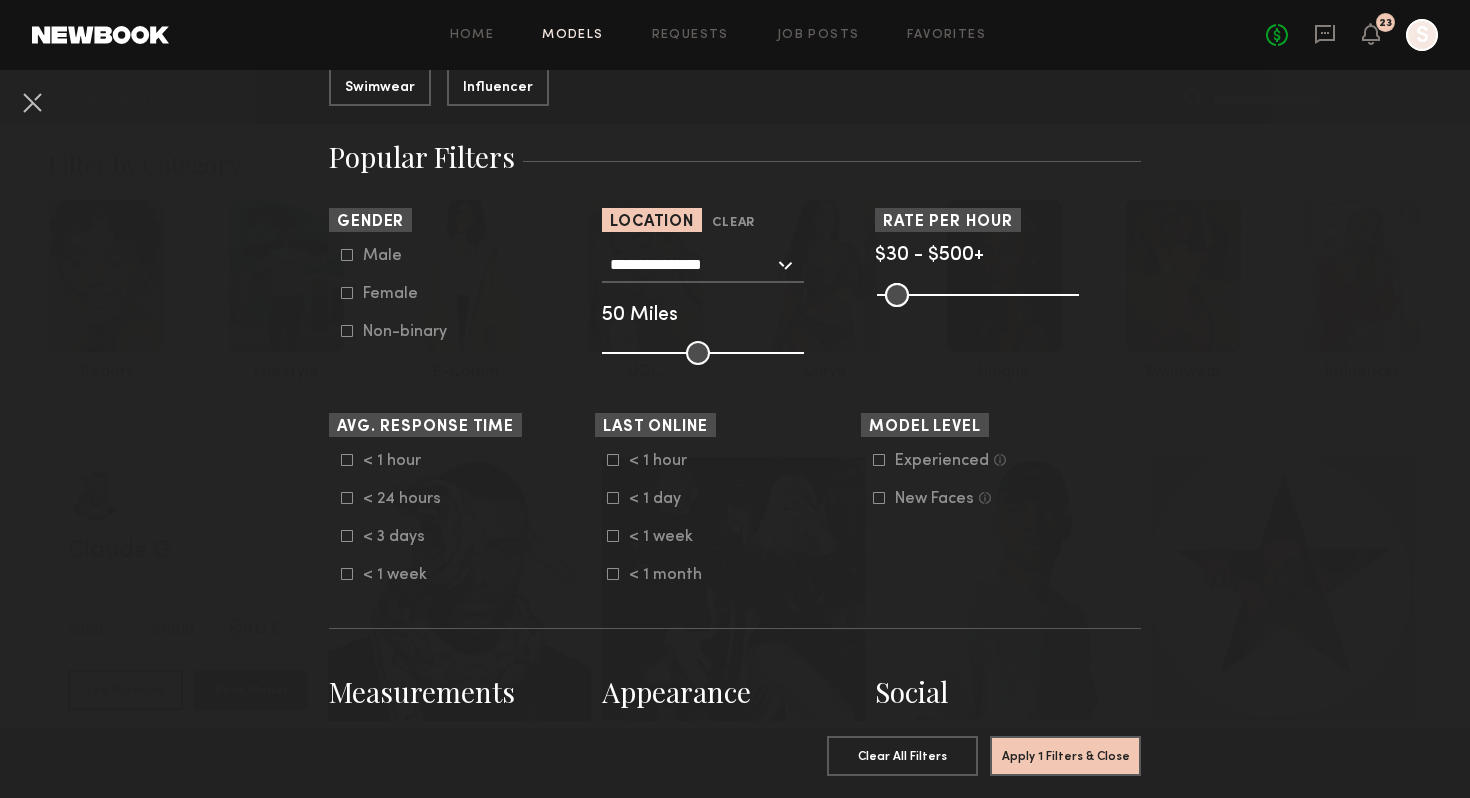 scroll, scrollTop: 313, scrollLeft: 0, axis: vertical 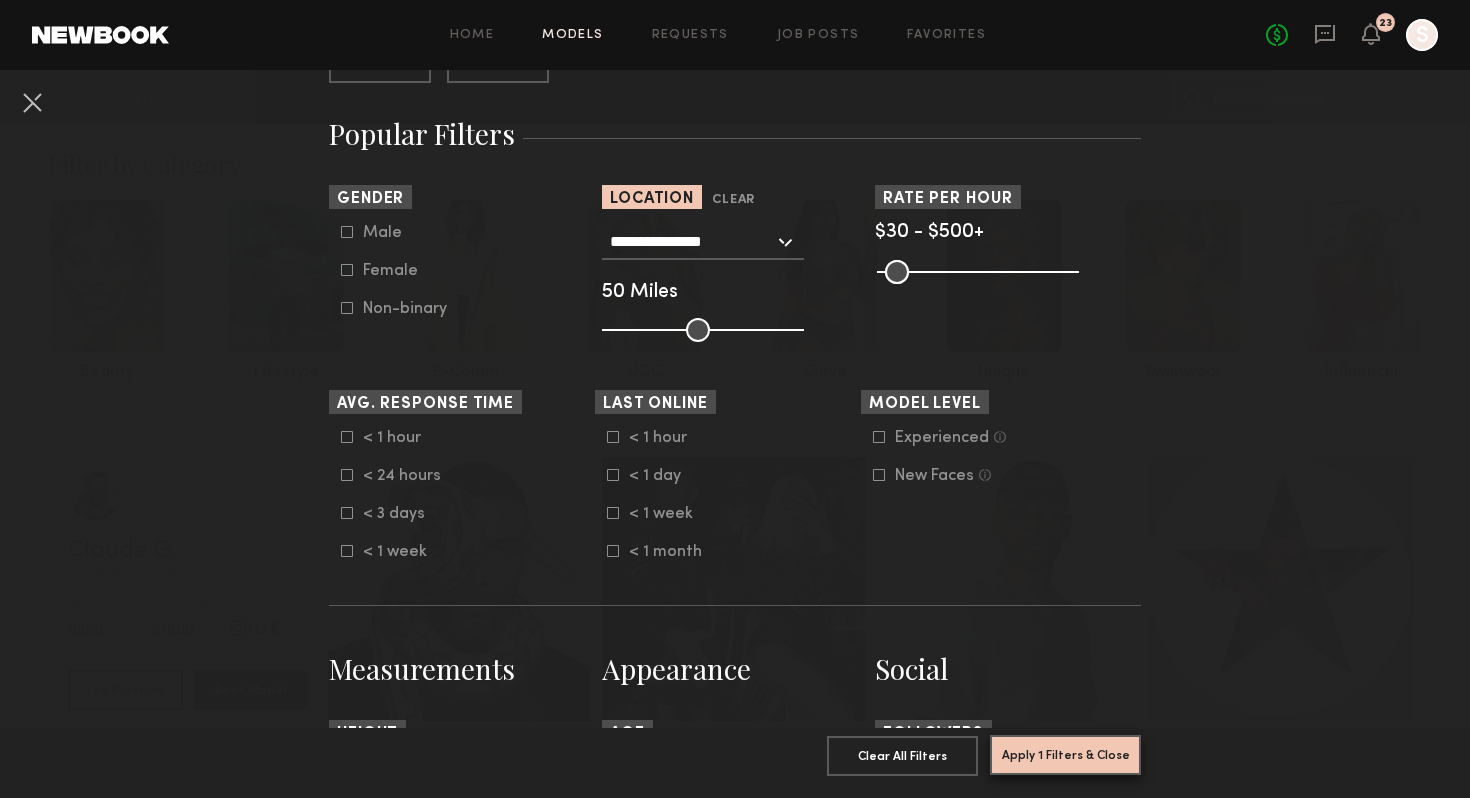 click on "Apply 1 Filters & Close" 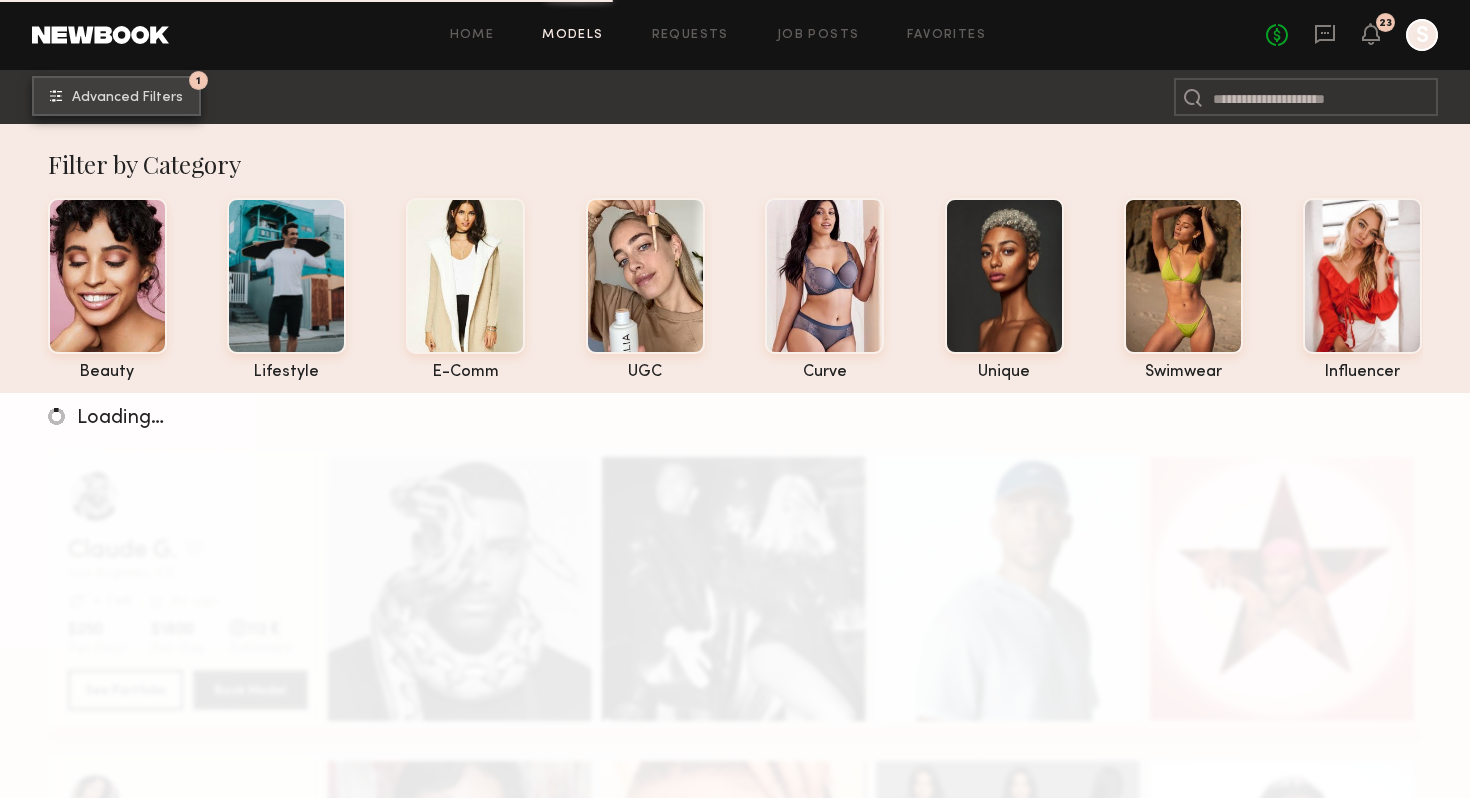 click on "1 Advanced Filters" 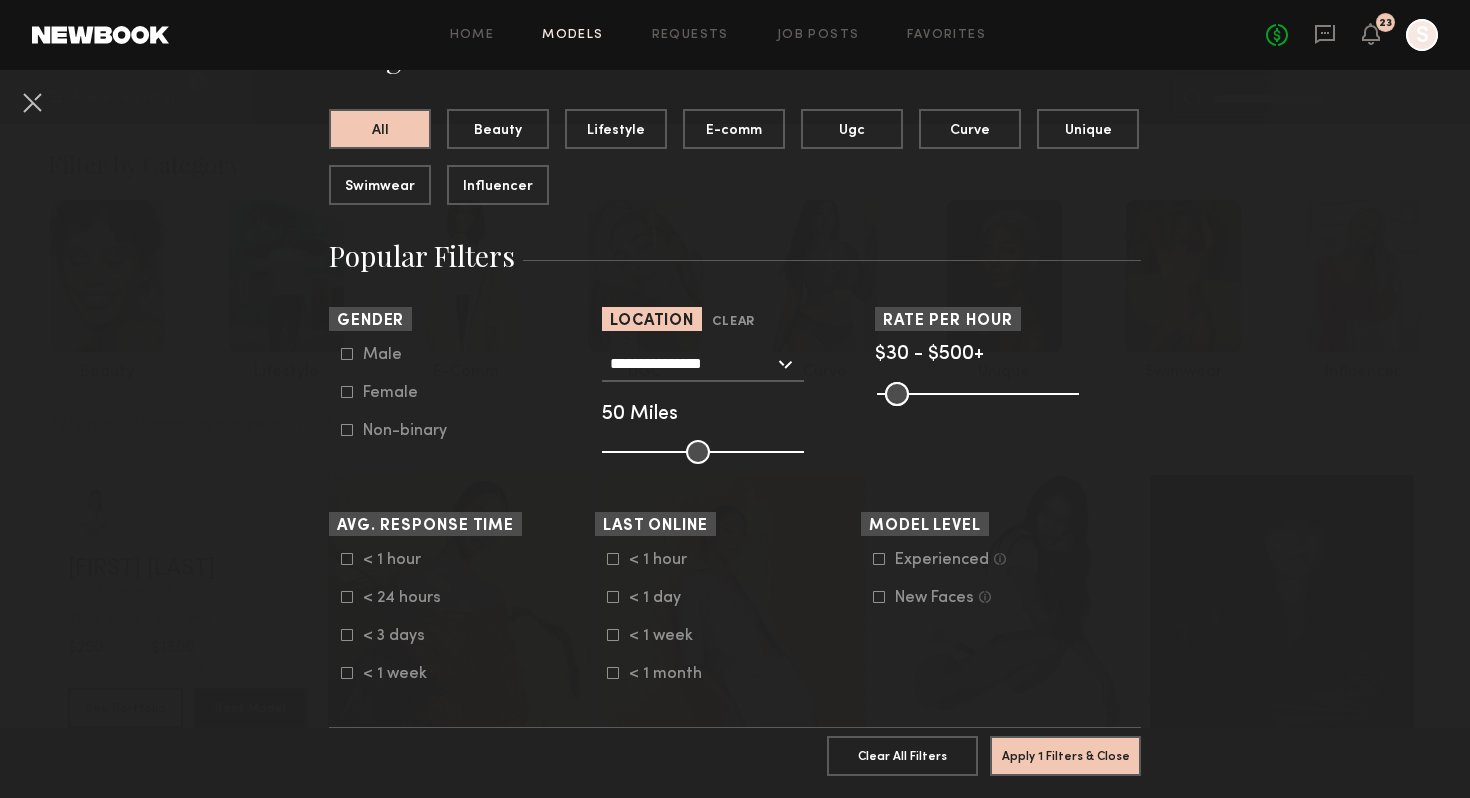scroll, scrollTop: 218, scrollLeft: 0, axis: vertical 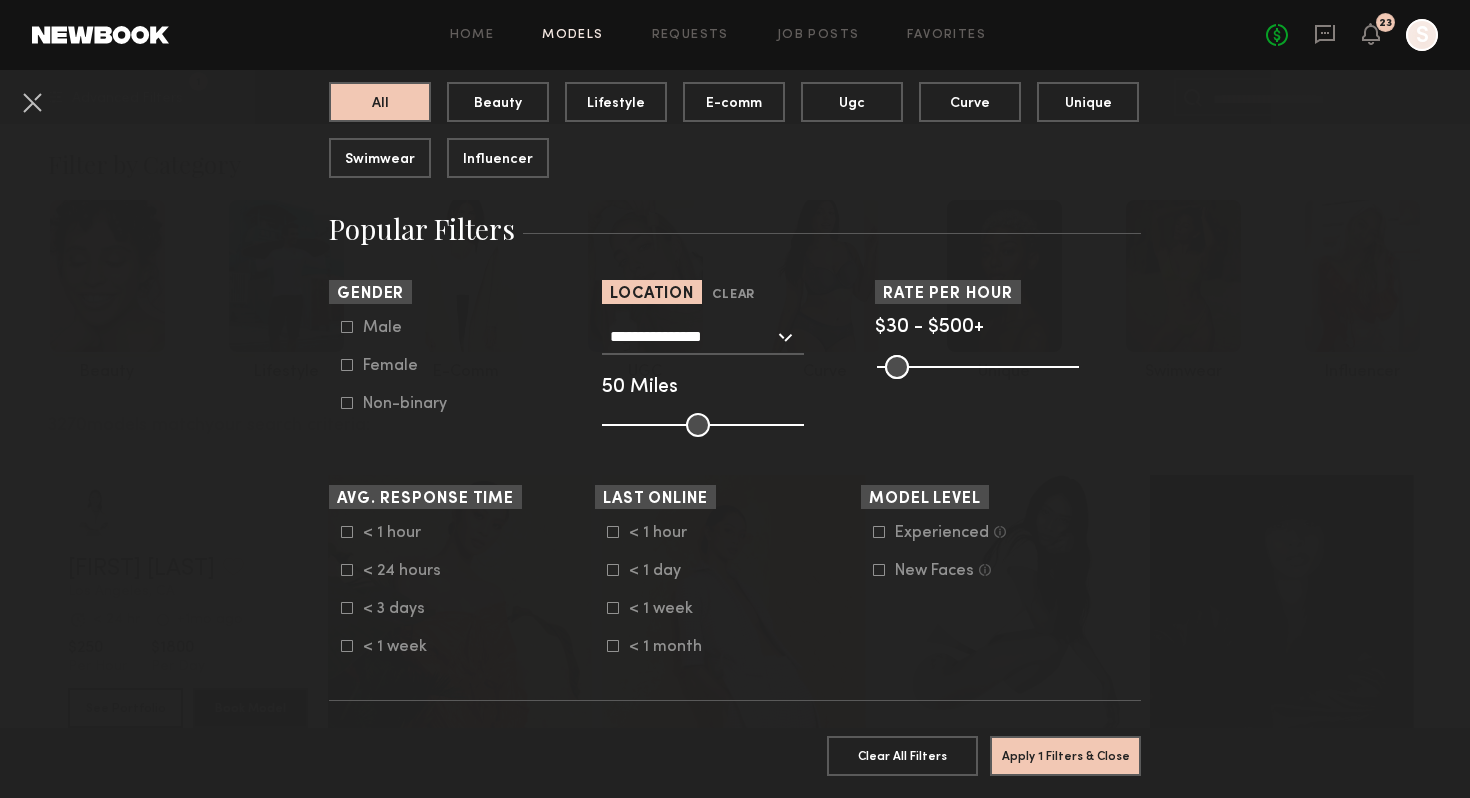 click on "Female" 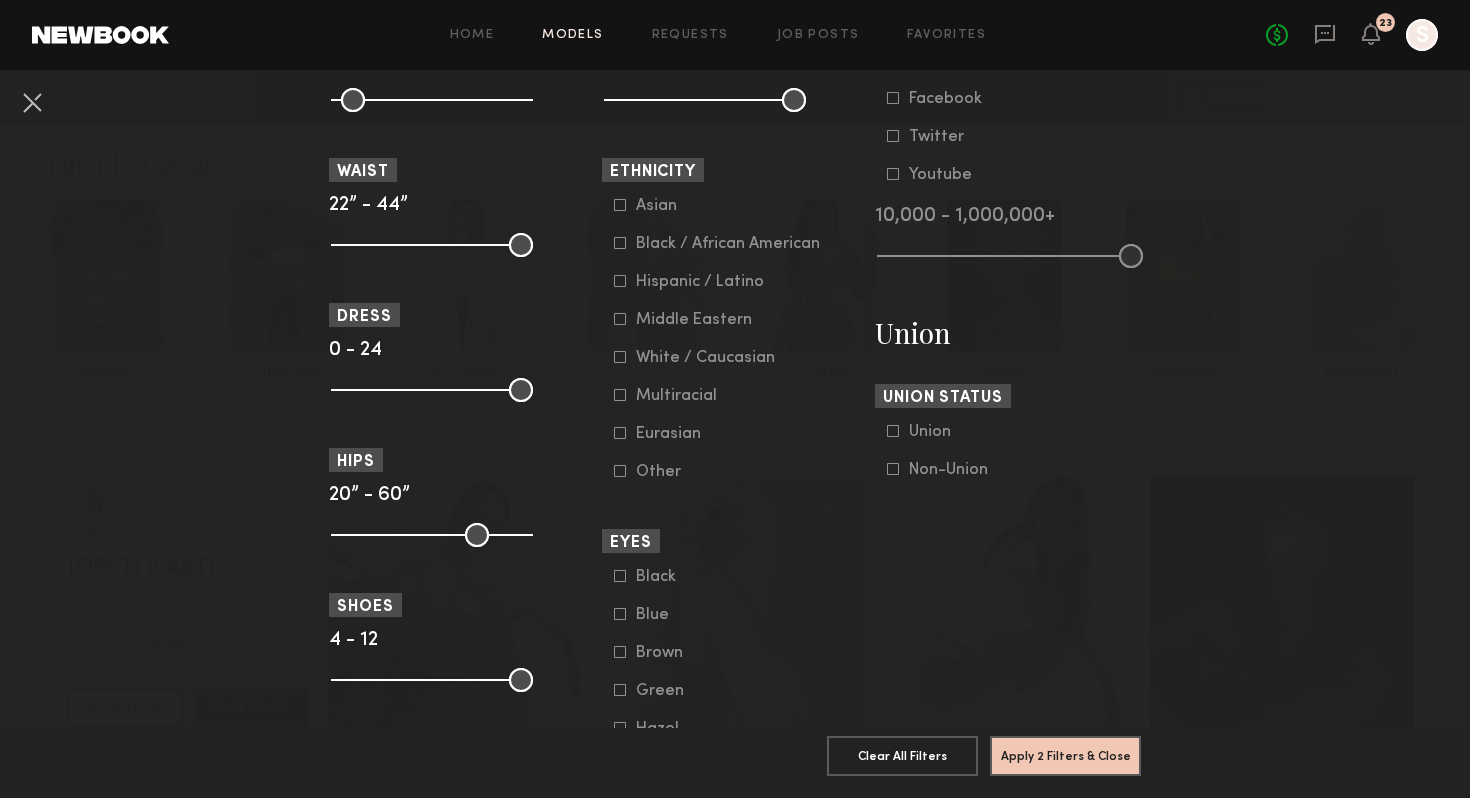 scroll, scrollTop: 1028, scrollLeft: 0, axis: vertical 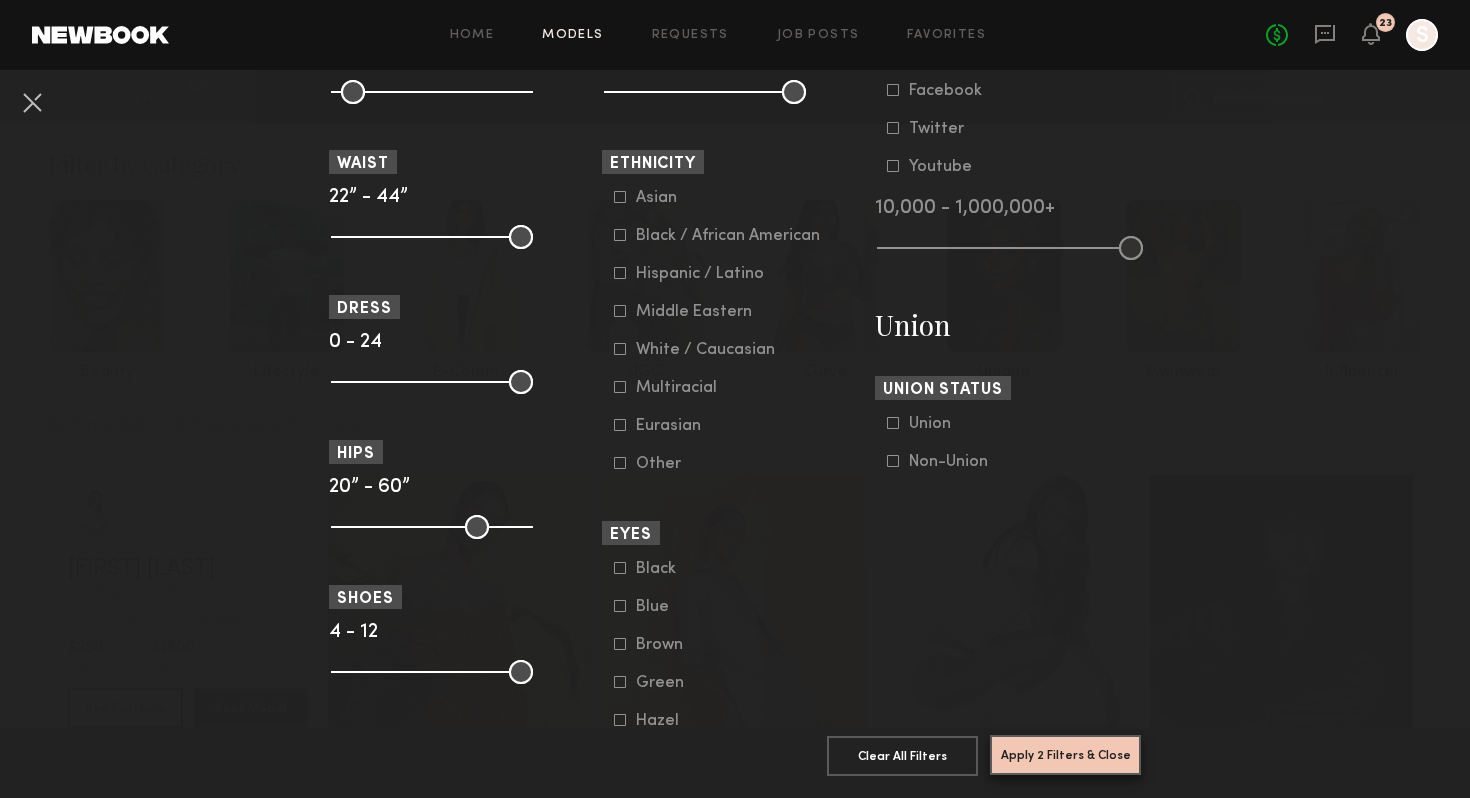 click on "Apply 2 Filters & Close" 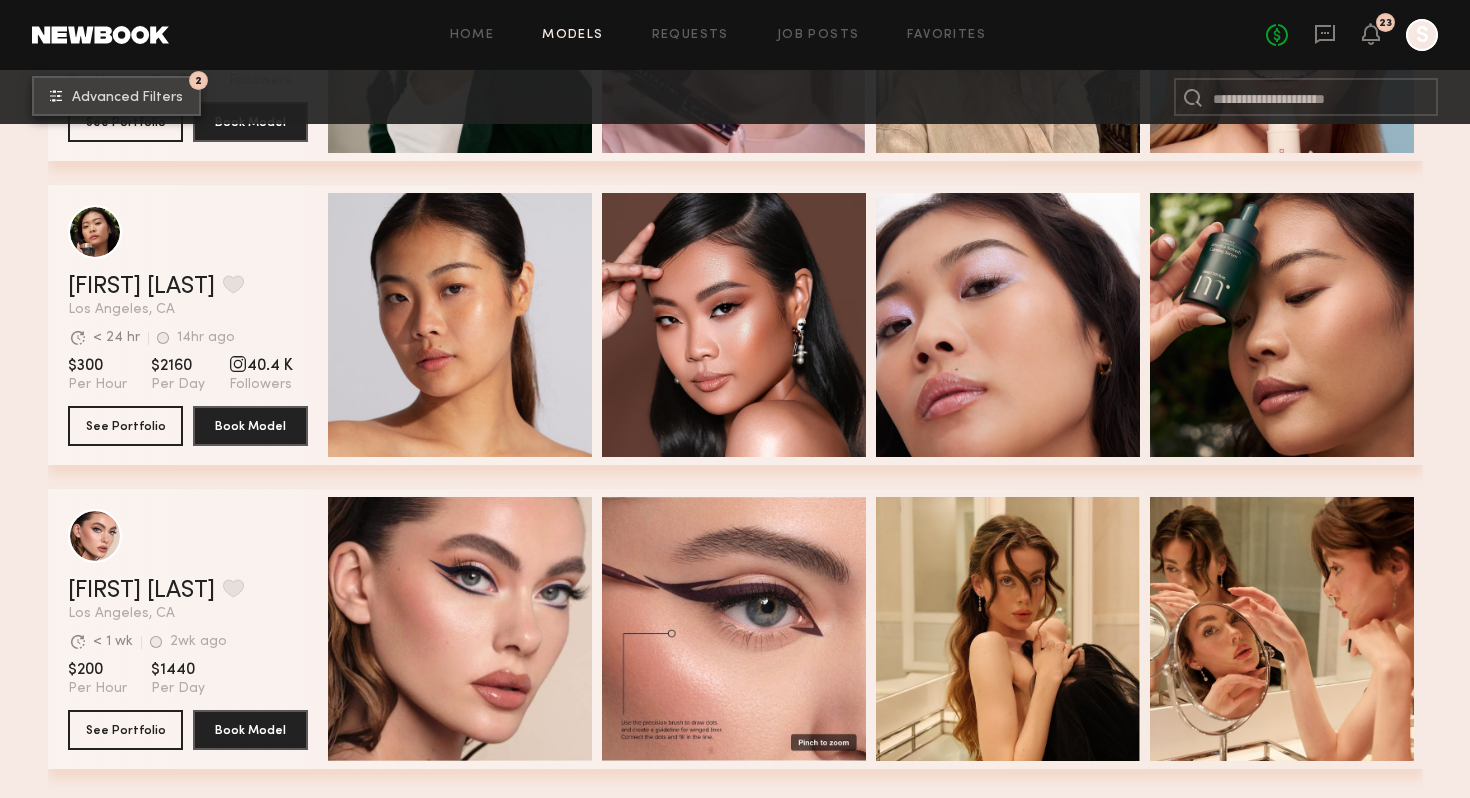 scroll, scrollTop: 0, scrollLeft: 0, axis: both 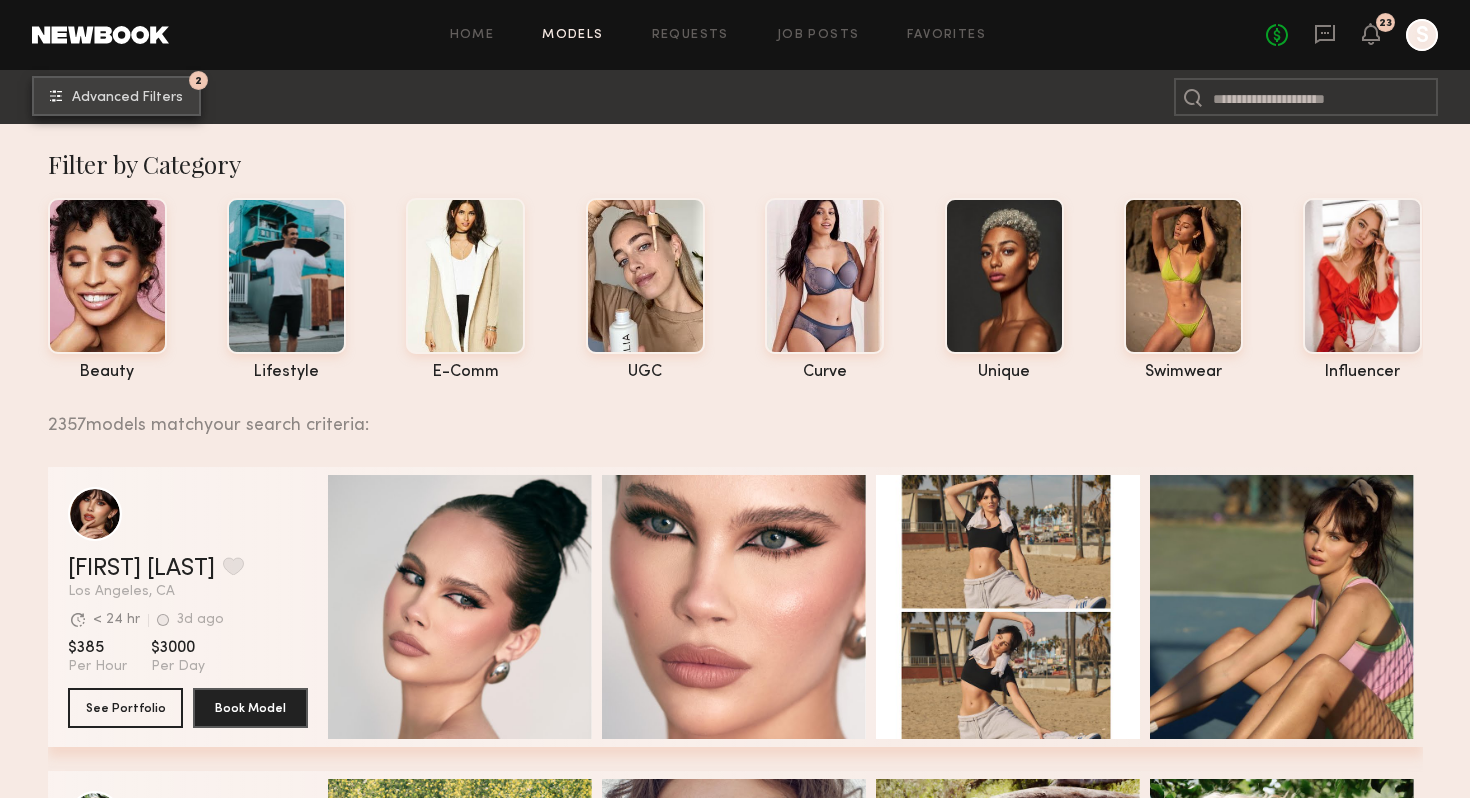 click on "2 Advanced Filters" 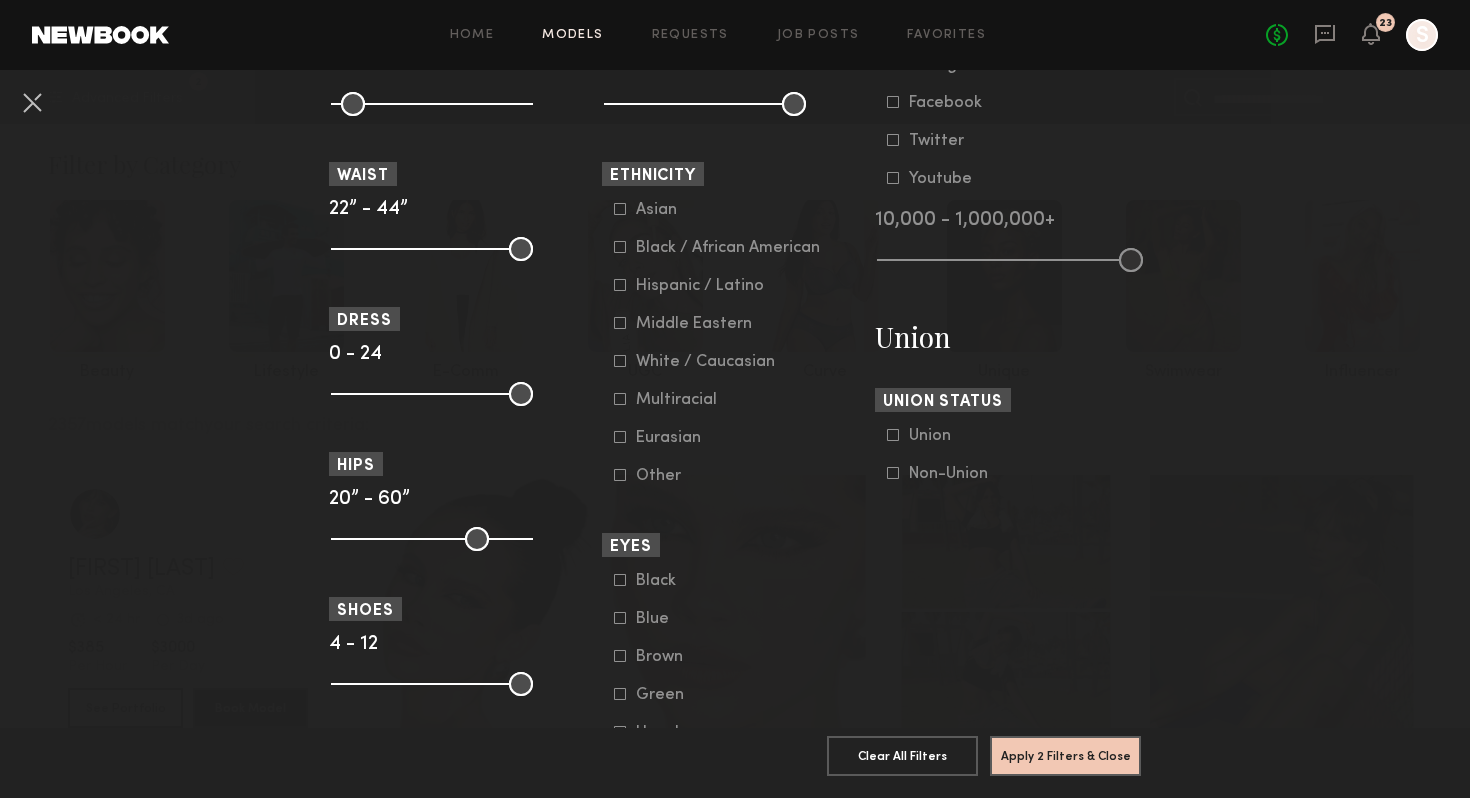 scroll, scrollTop: 1020, scrollLeft: 0, axis: vertical 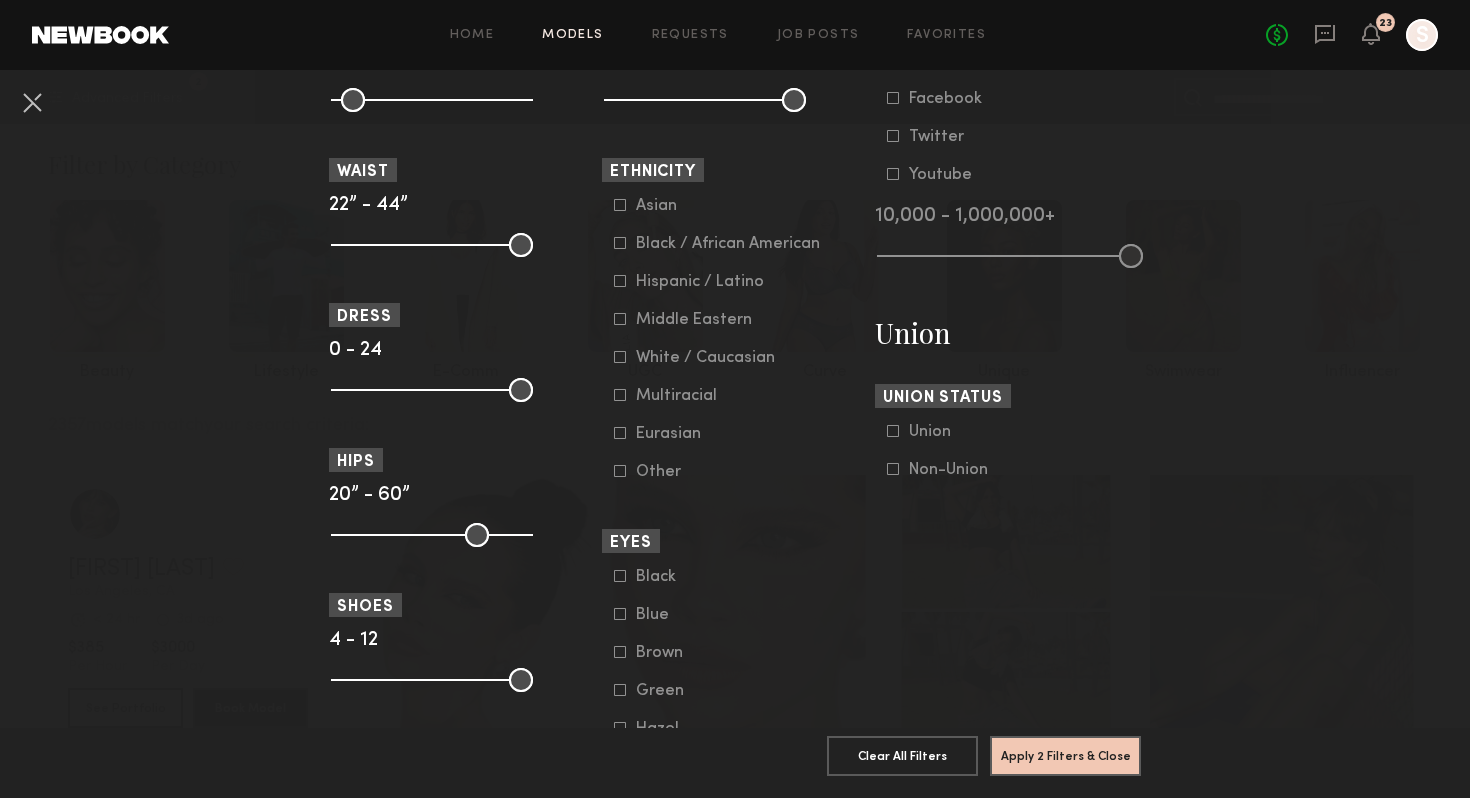 click 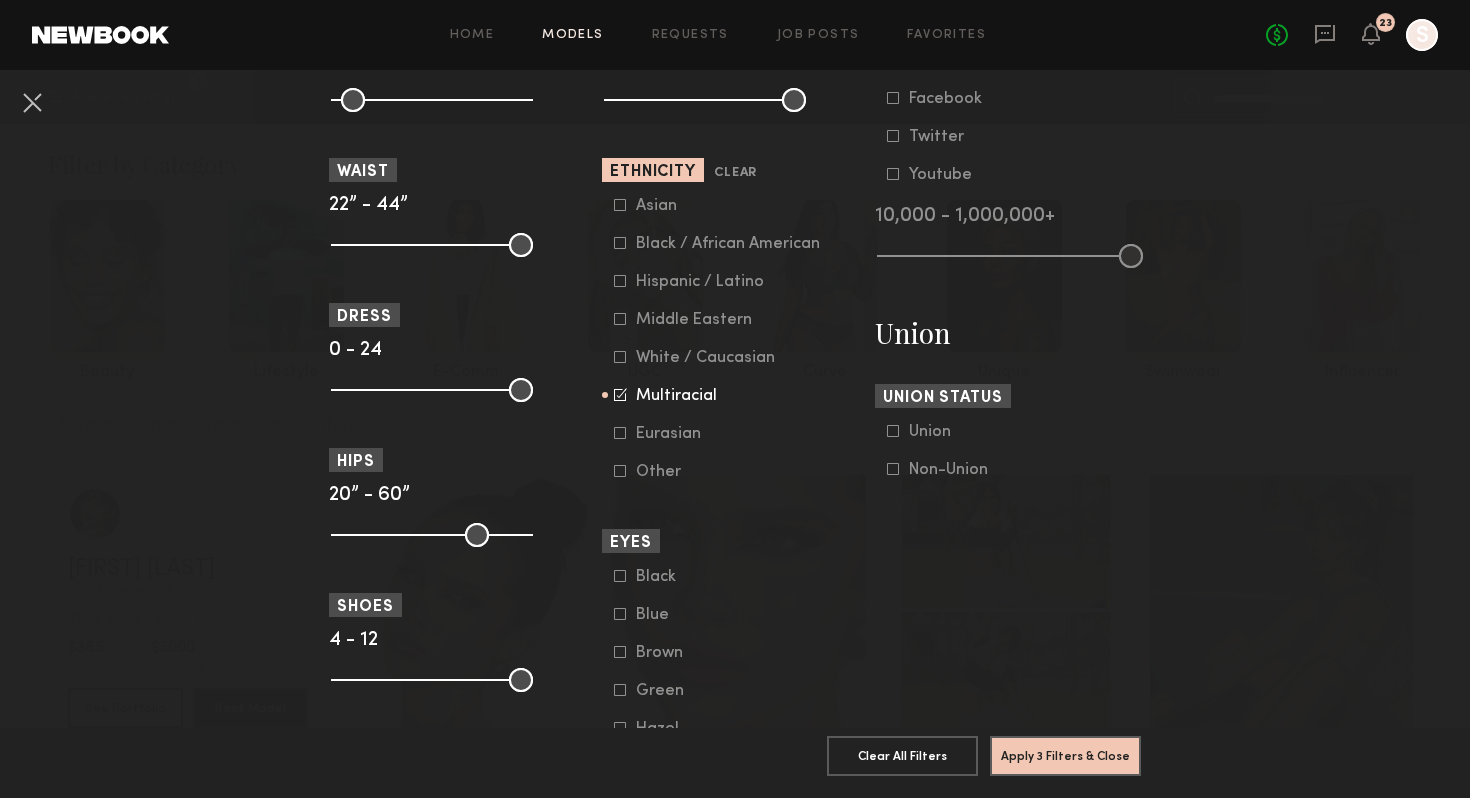 click 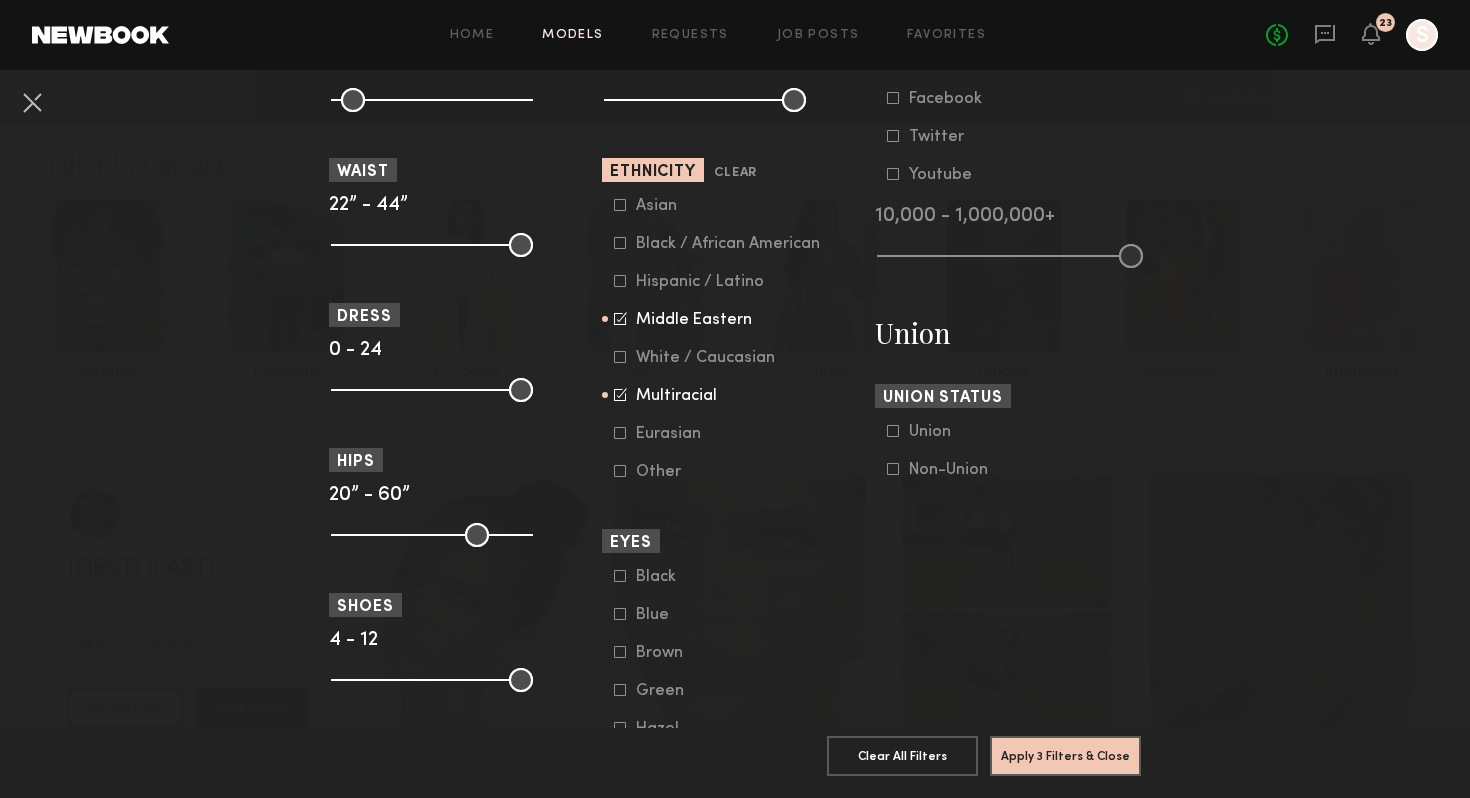click 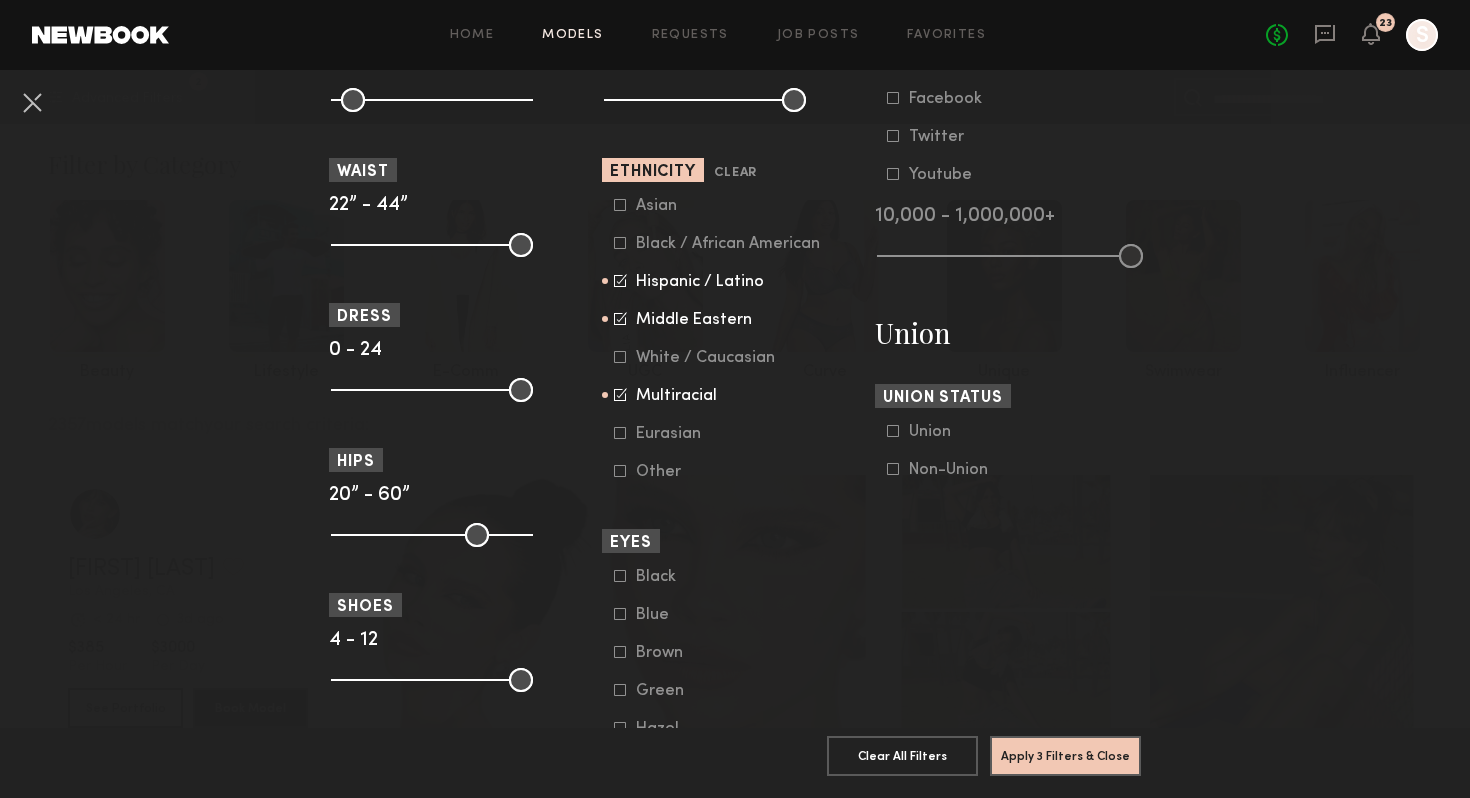 click 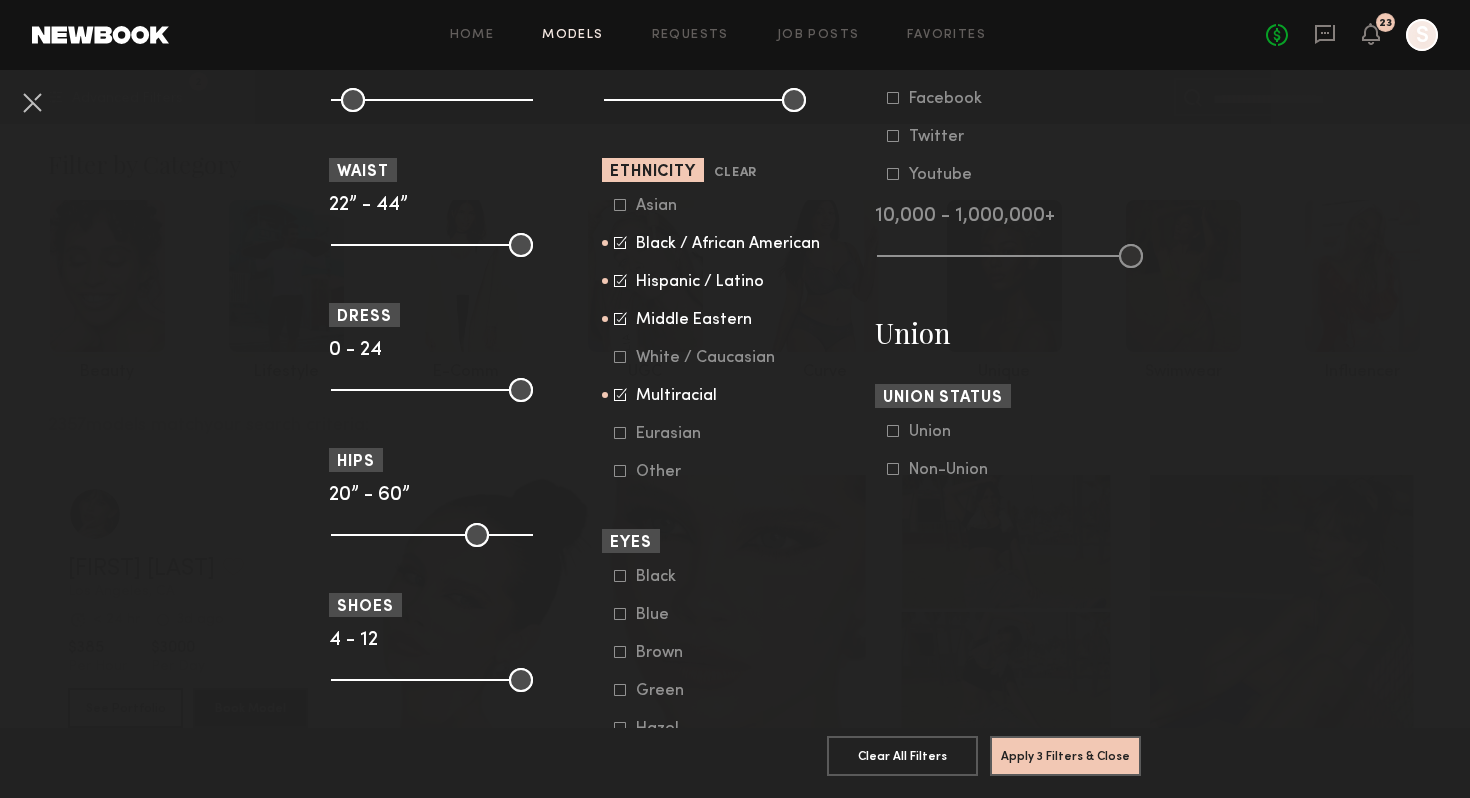 click 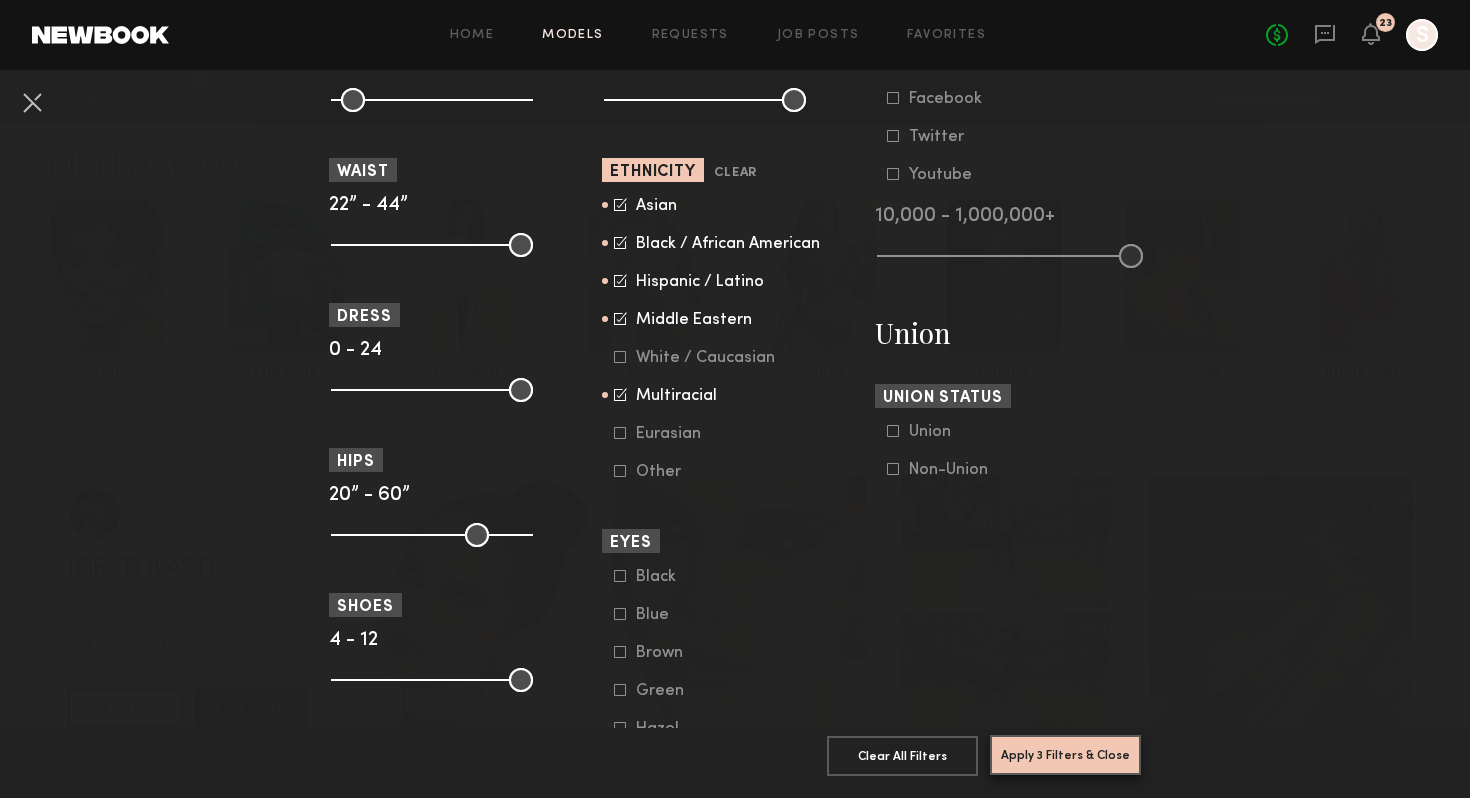 click on "Apply 3 Filters & Close" 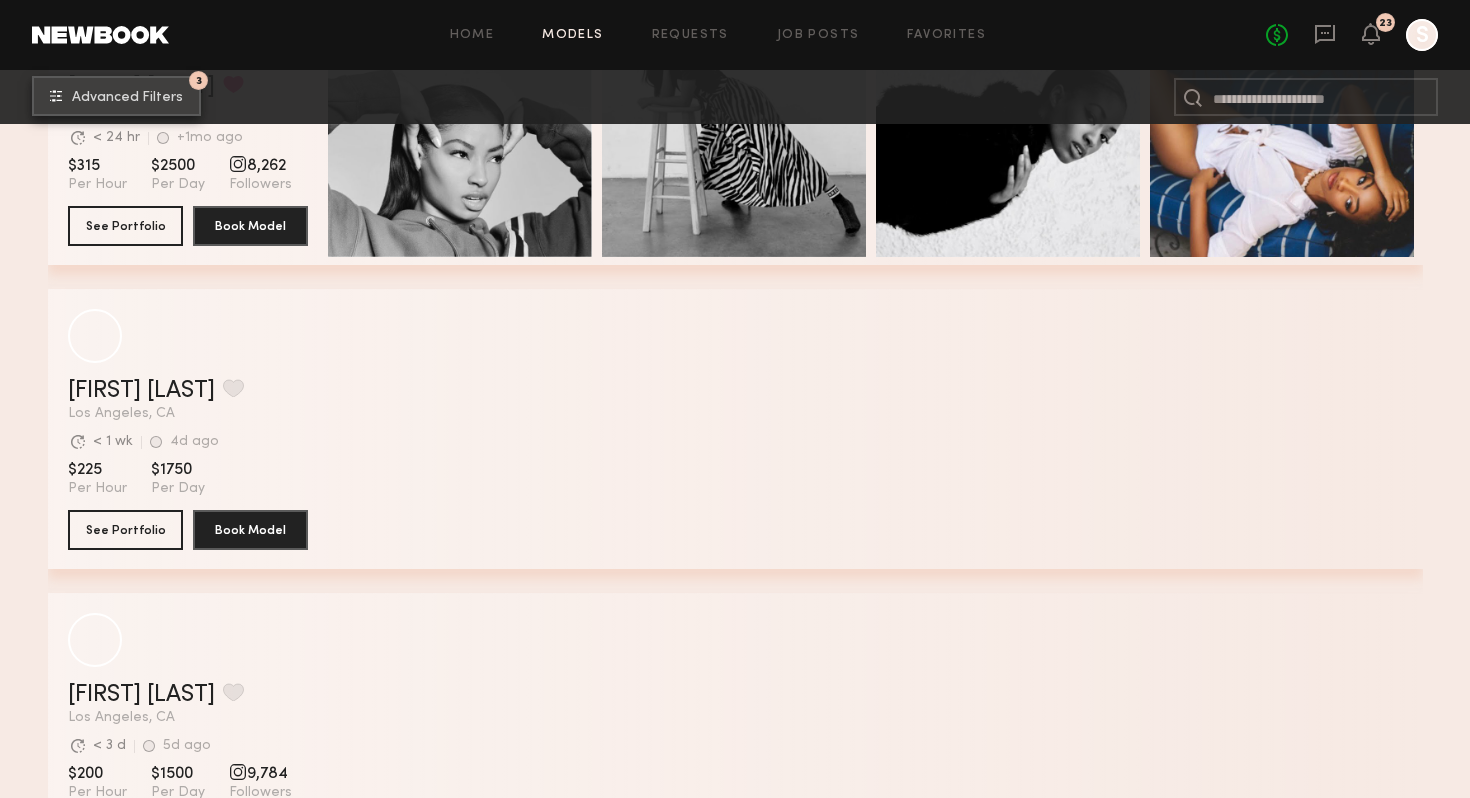 scroll, scrollTop: 2290, scrollLeft: 0, axis: vertical 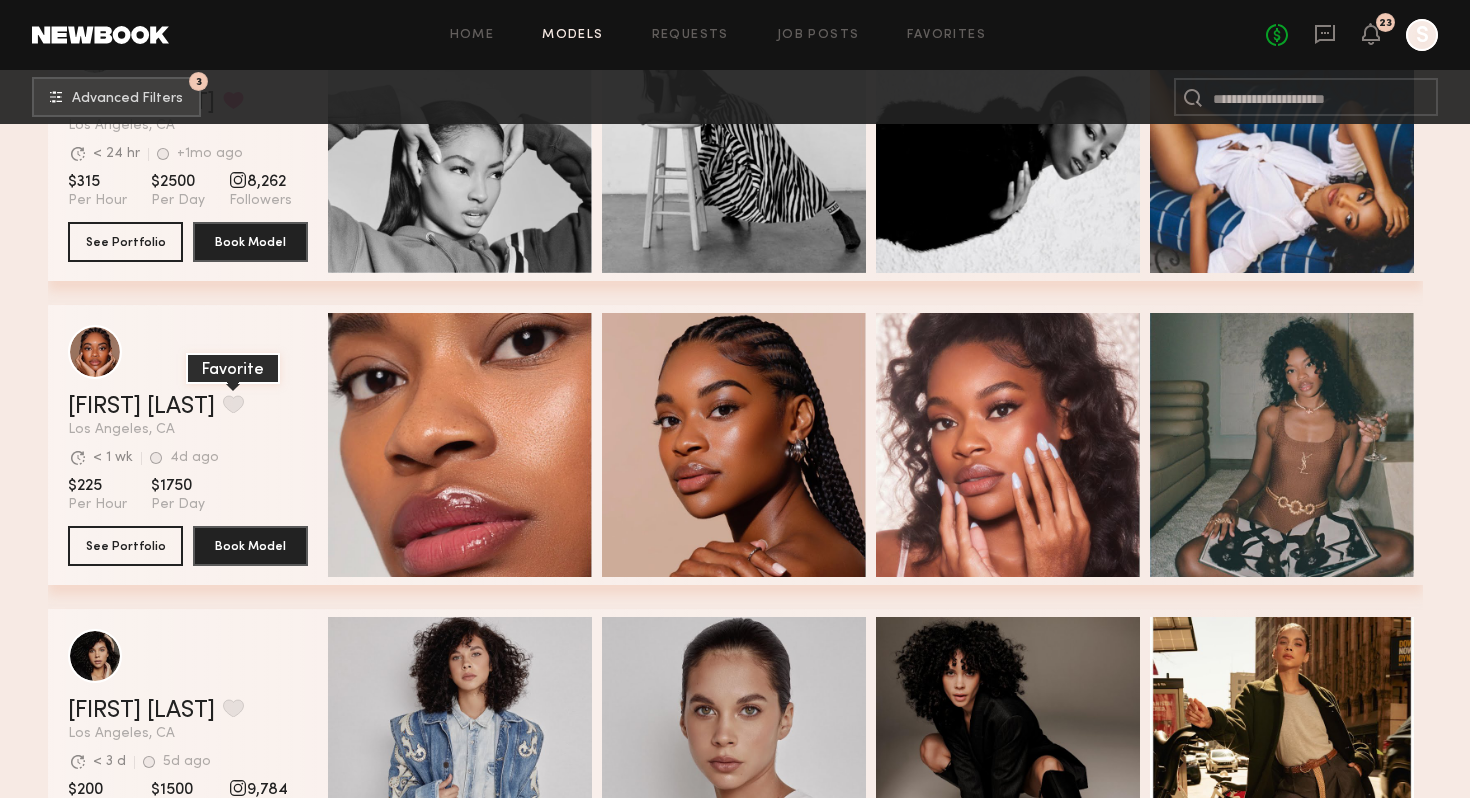 click 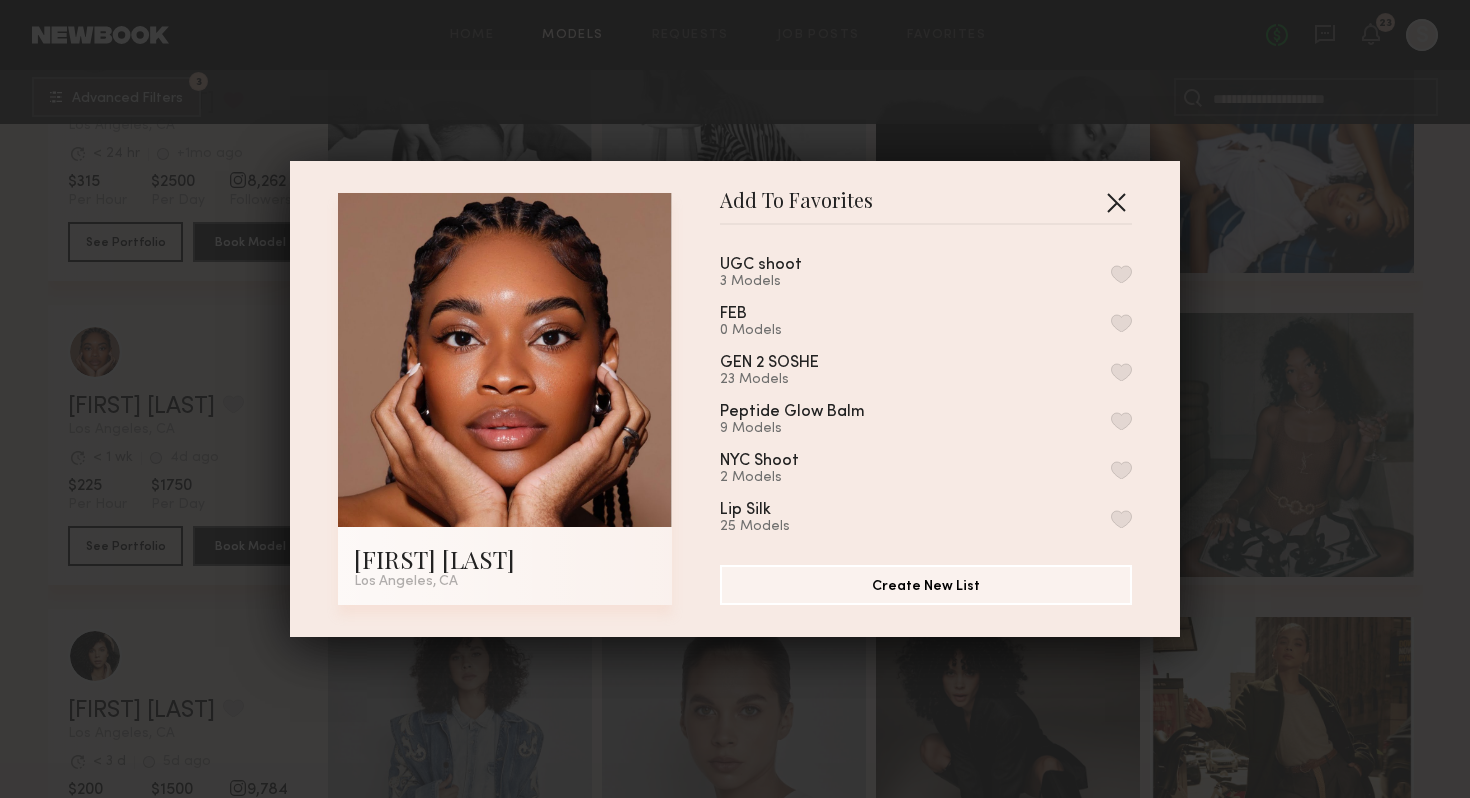 click at bounding box center (1116, 202) 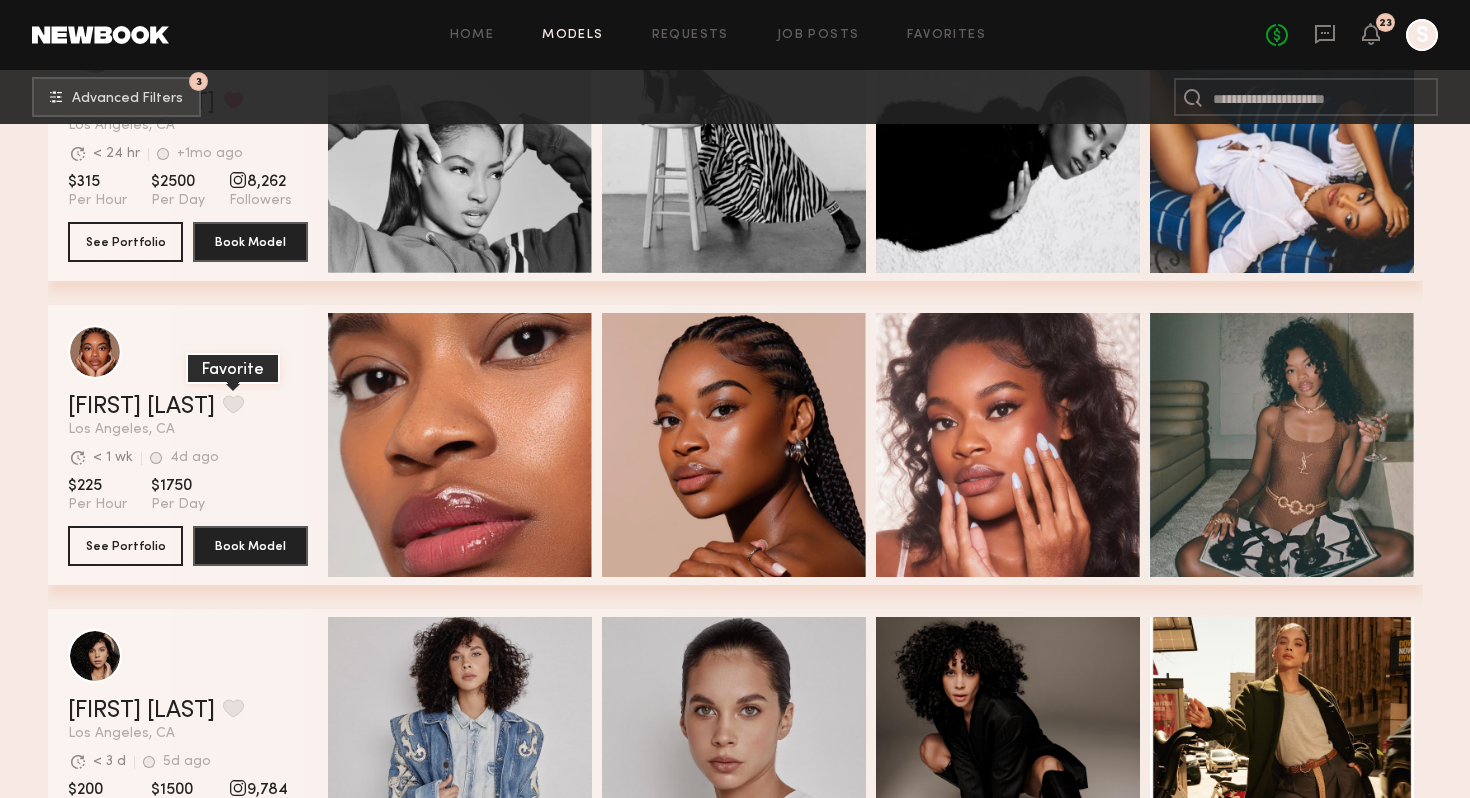 click 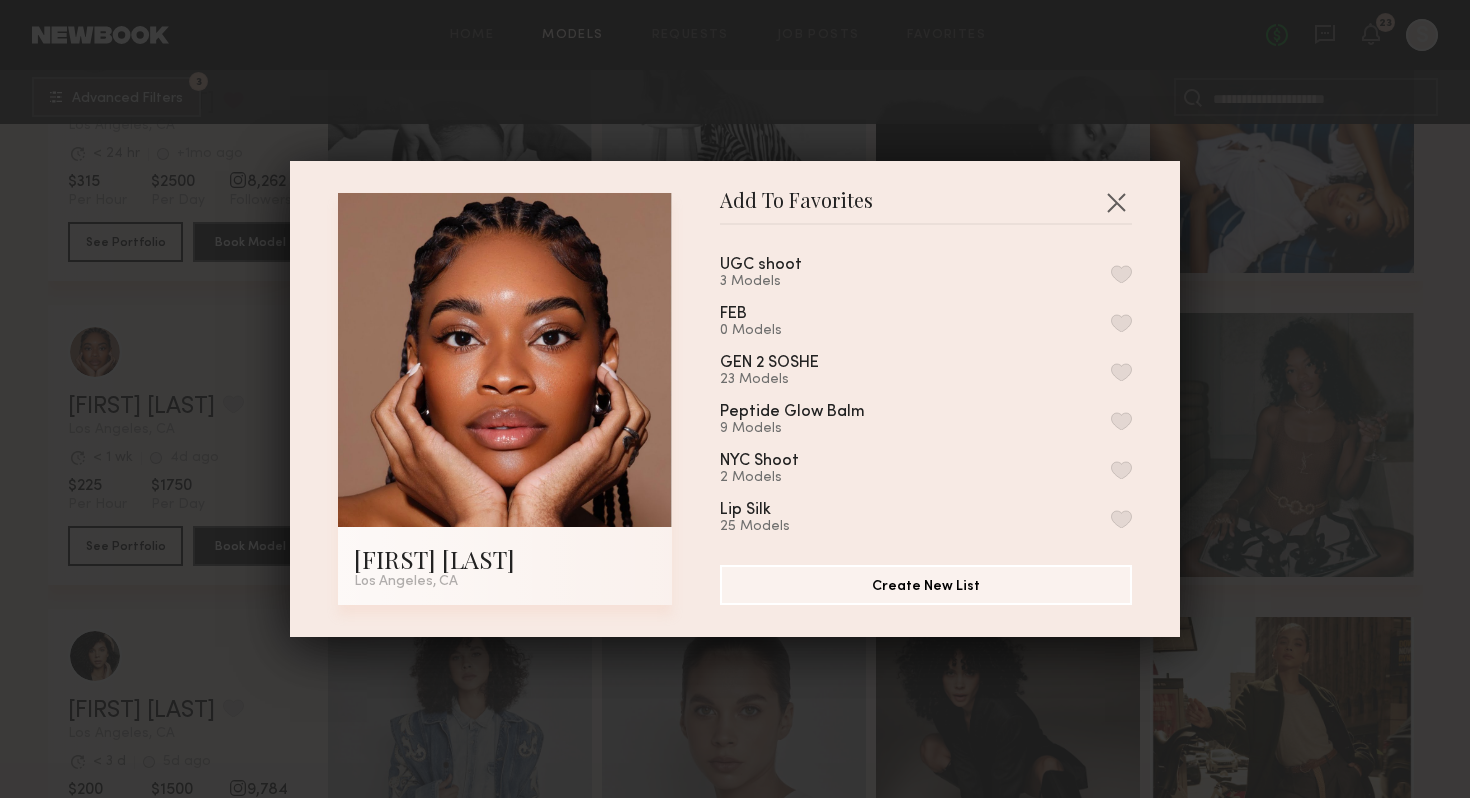 click at bounding box center [1121, 274] 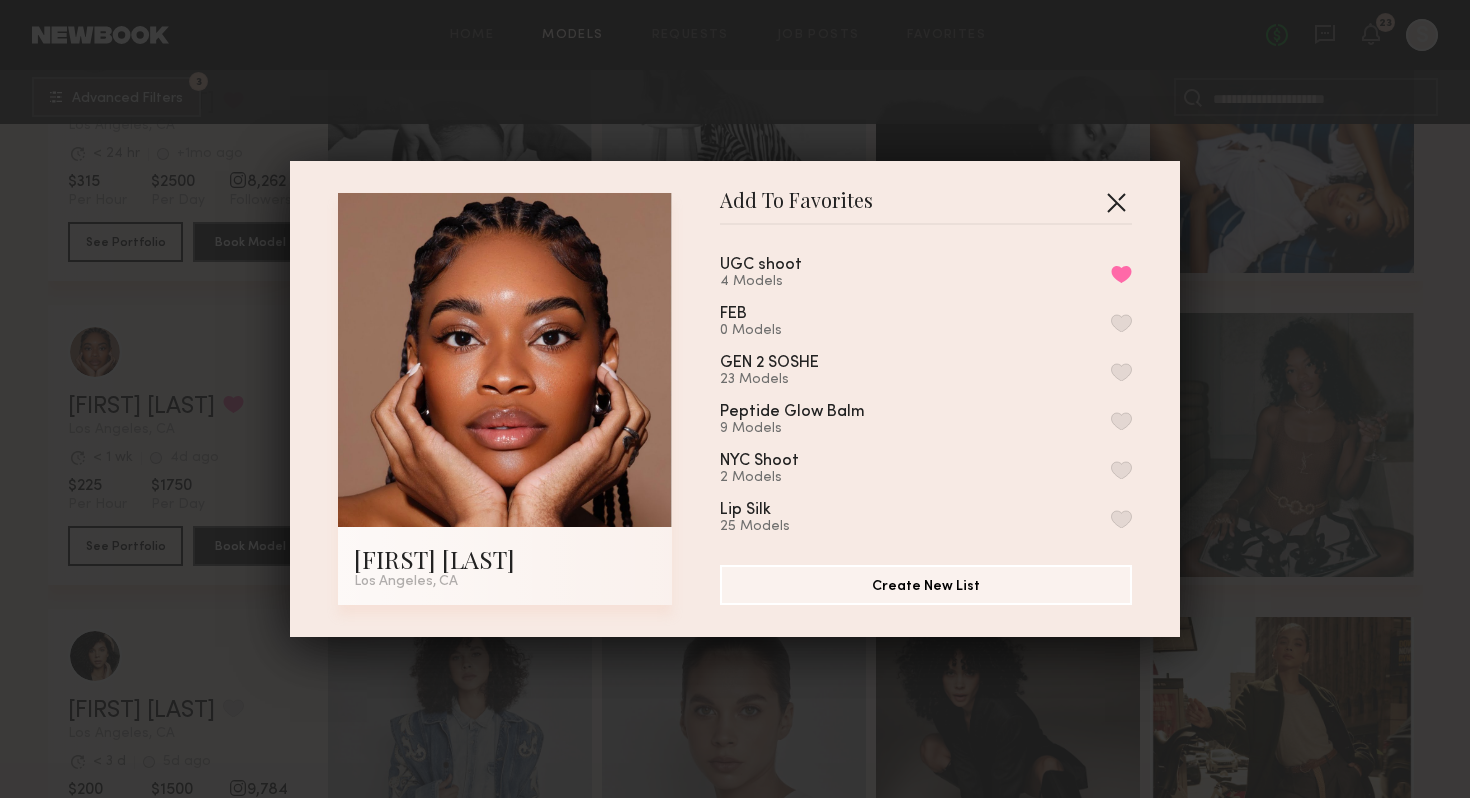 click on "Add To Favorites [FIRST] [LAST] [CITY], [STATE] Add To Favorites UGC shoot 4 Models Remove from favorite list FEB 0 Models GEN 2 SOSHE 23 Models Peptide Glow Balm 9 Models NYC Shoot 2 Models Lip Silk 25 Models My Favorites 7 Models Create New List" at bounding box center (735, 399) 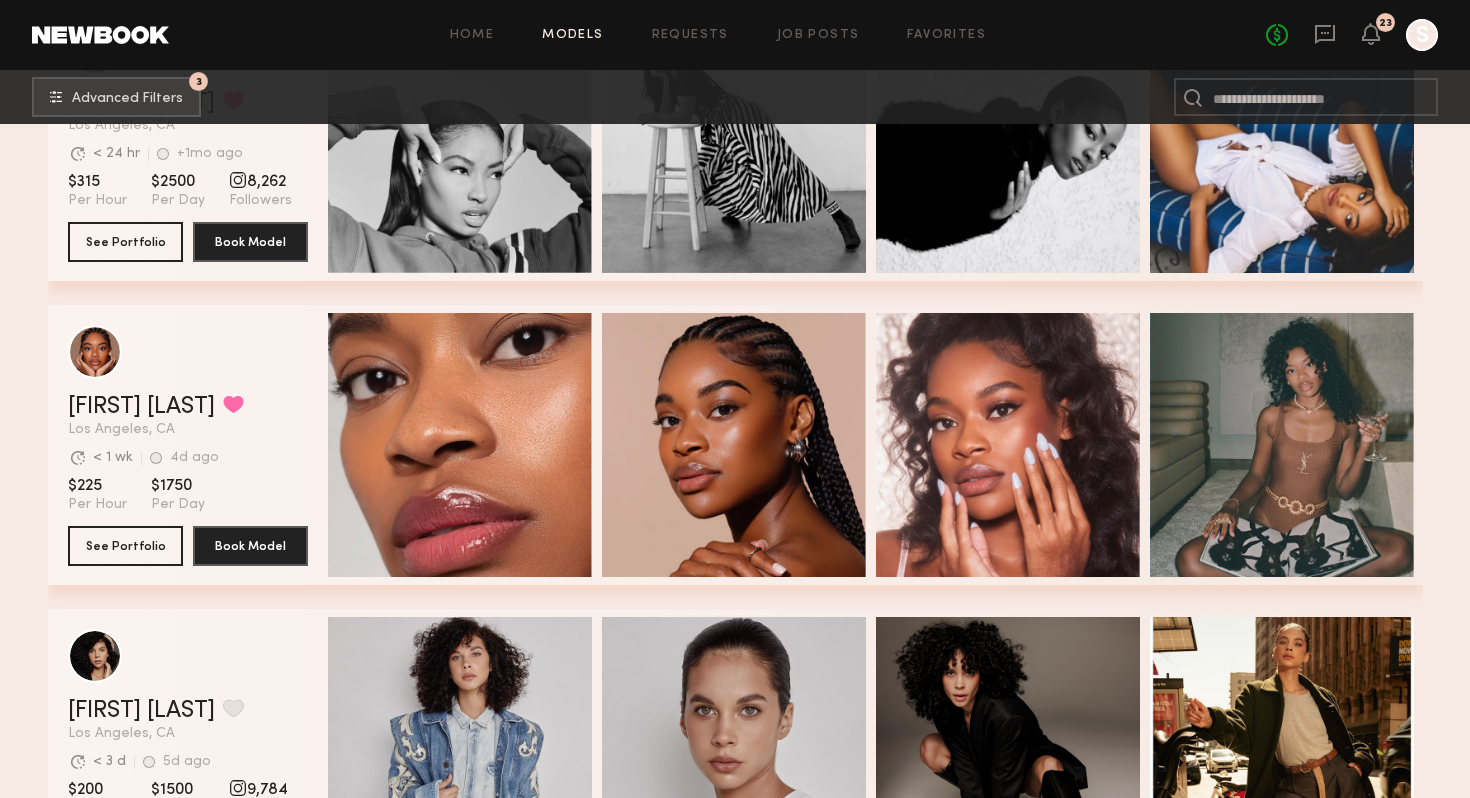 scroll, scrollTop: 1856, scrollLeft: 0, axis: vertical 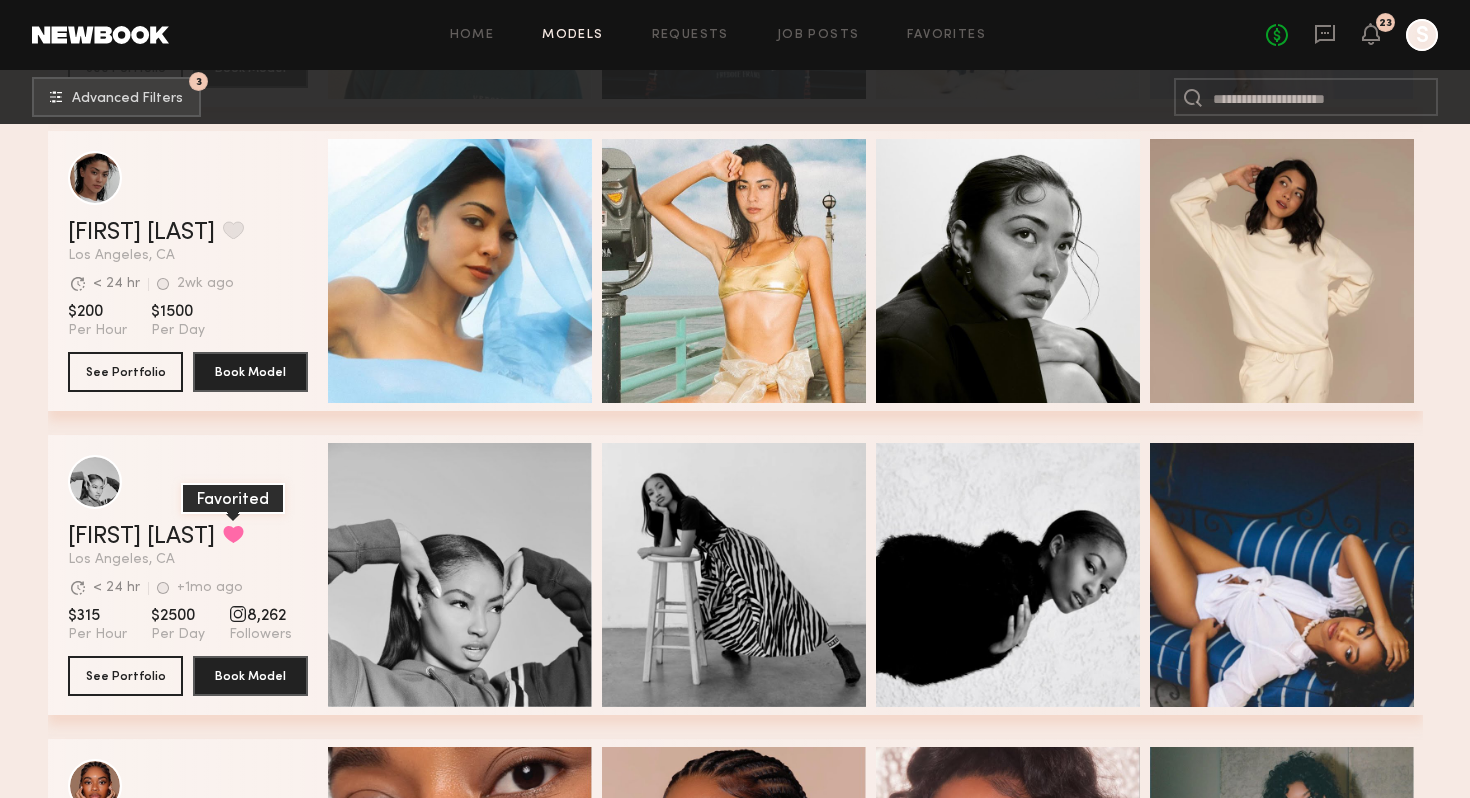click 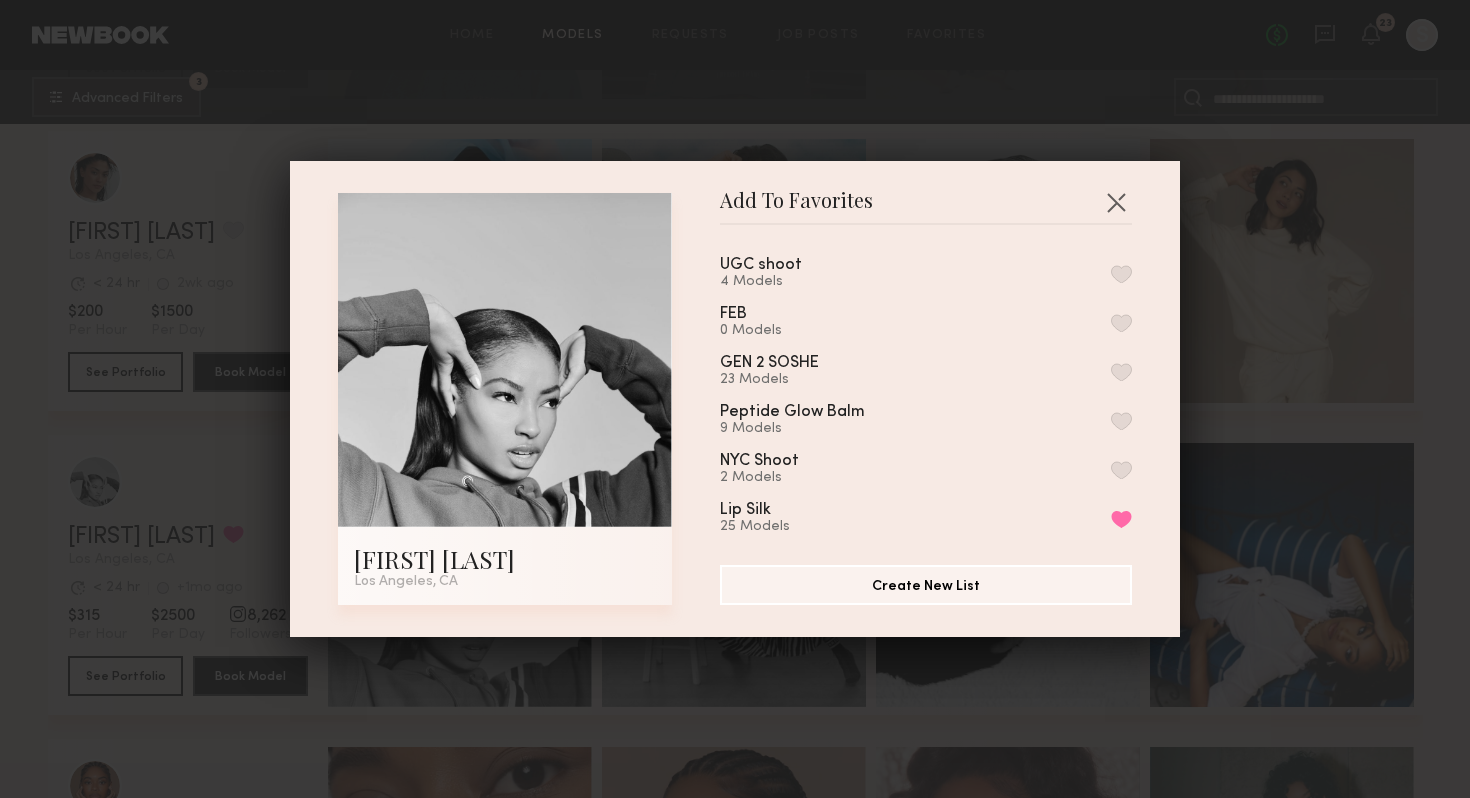 click at bounding box center [1121, 274] 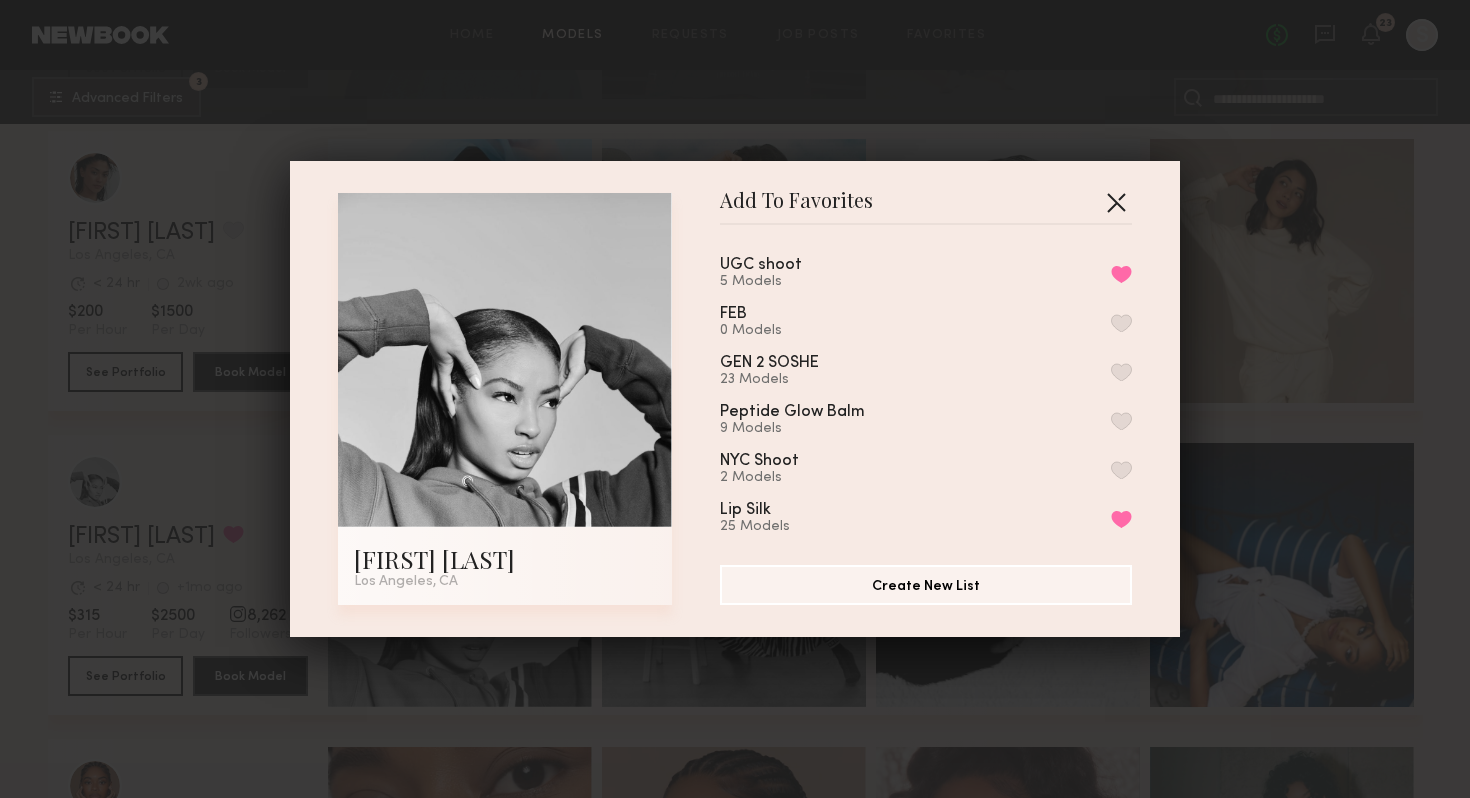 click at bounding box center [1116, 202] 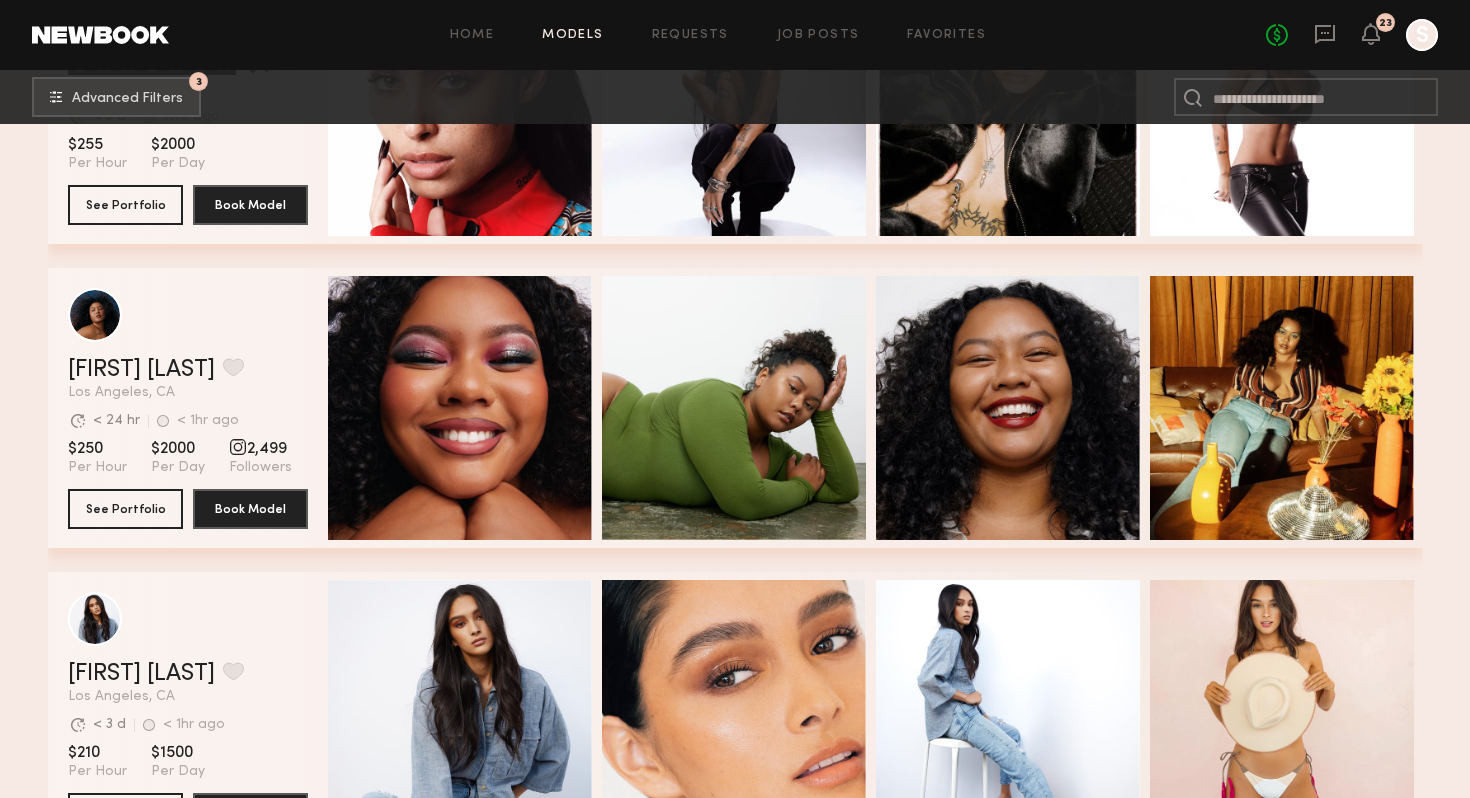 scroll, scrollTop: 482, scrollLeft: 0, axis: vertical 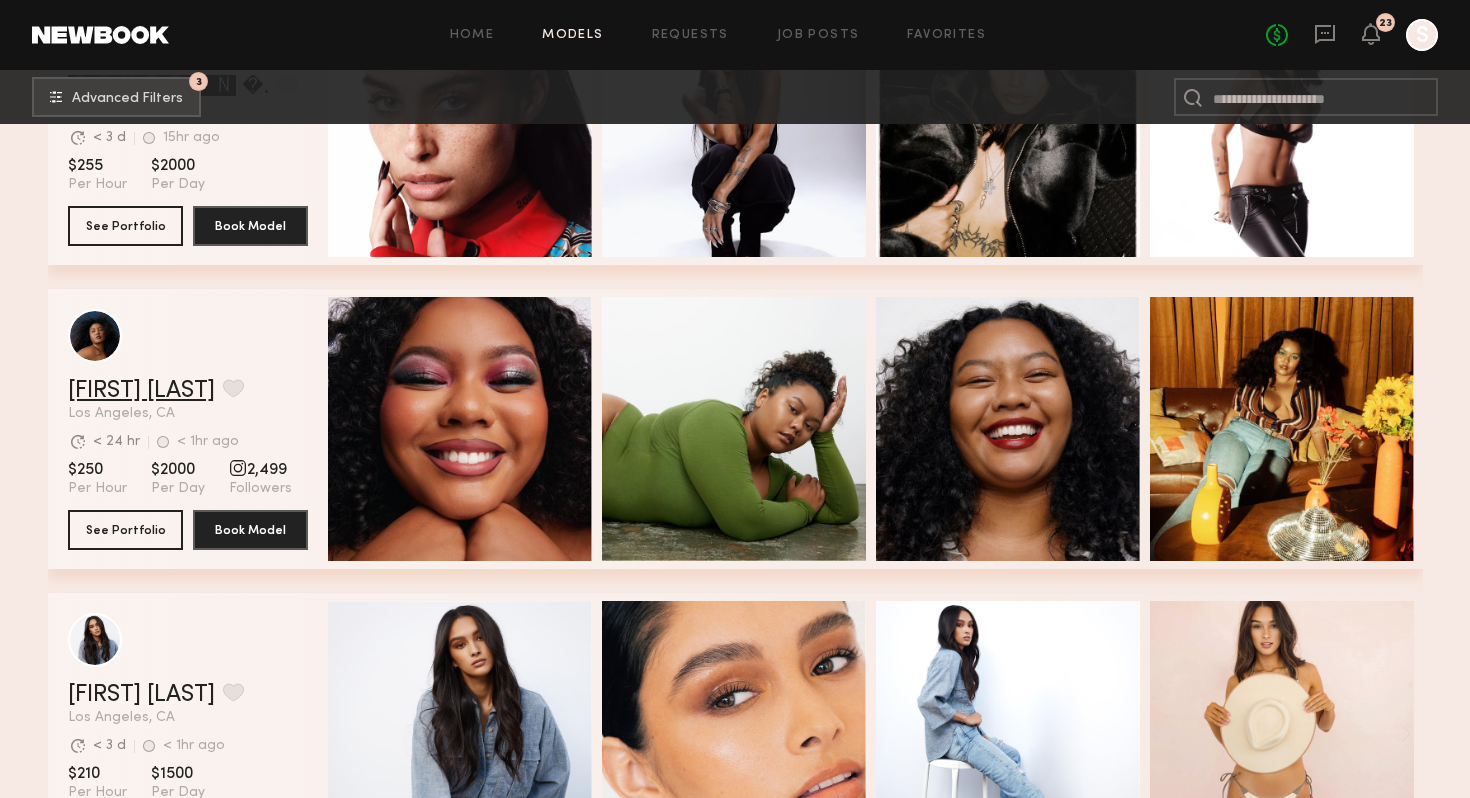 click on "[FIRST] [LAST]" 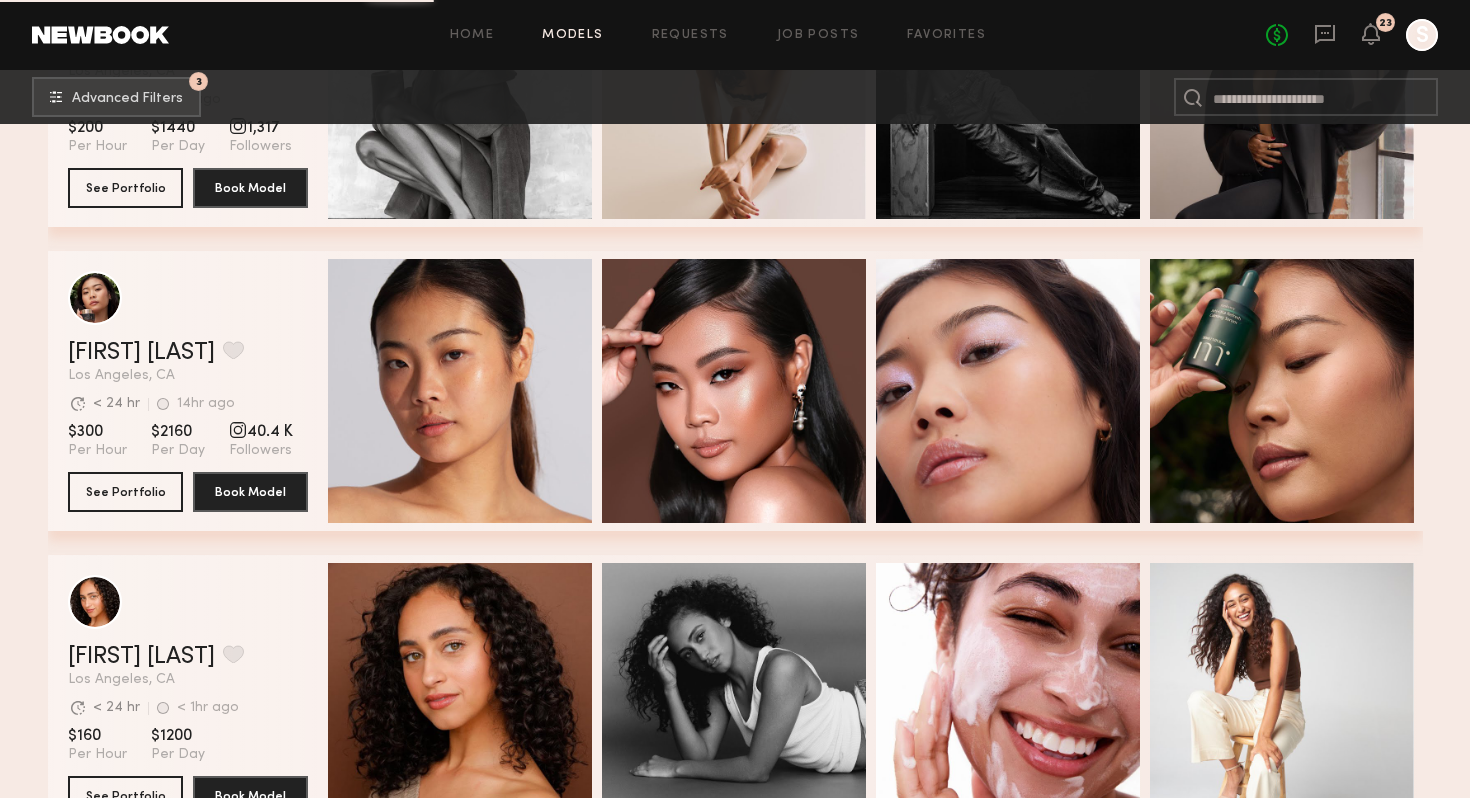scroll, scrollTop: 4730, scrollLeft: 0, axis: vertical 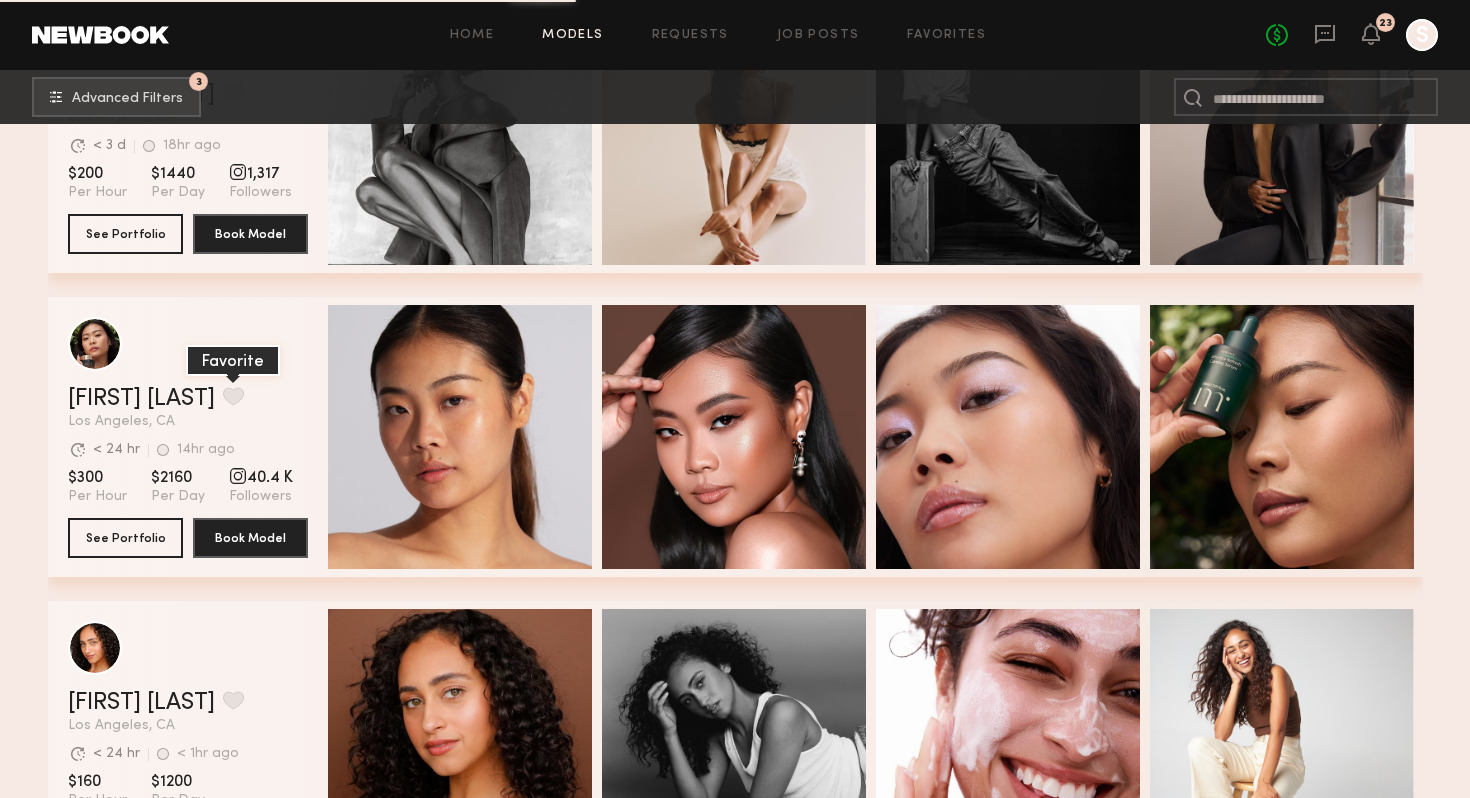 click 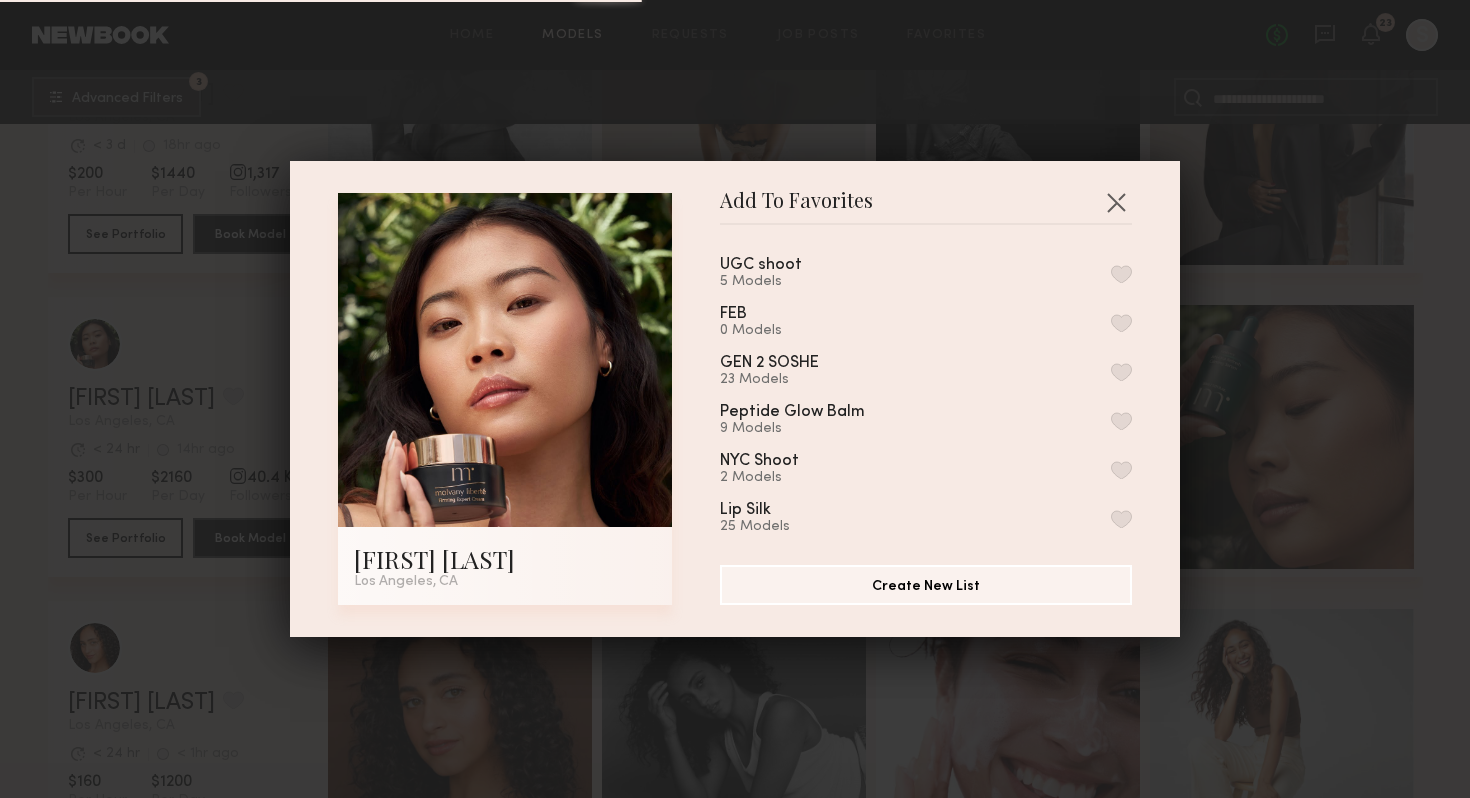 click at bounding box center (1121, 274) 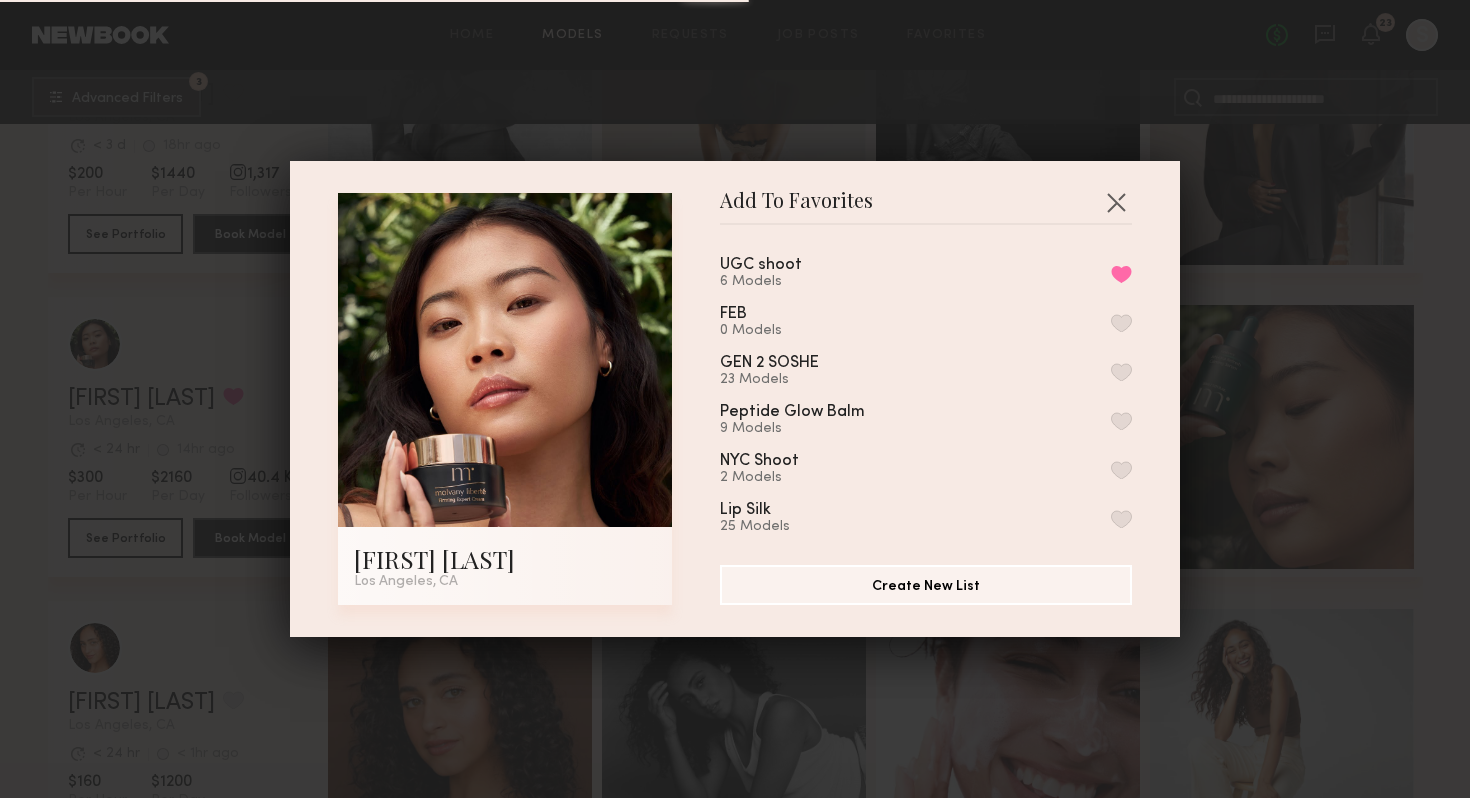 click on "Add To Favorites [FIRST] [LAST] [CITY], [STATE] Add To Favorites UGC shoot 6 Models Remove from favorite list FEB 0 Models GEN 2 SOSHE 23 Models Peptide Glow Balm 9 Models NYC Shoot 2 Models Lip Silk 25 Models My Favorites 7 Models Create New List" at bounding box center (735, 399) 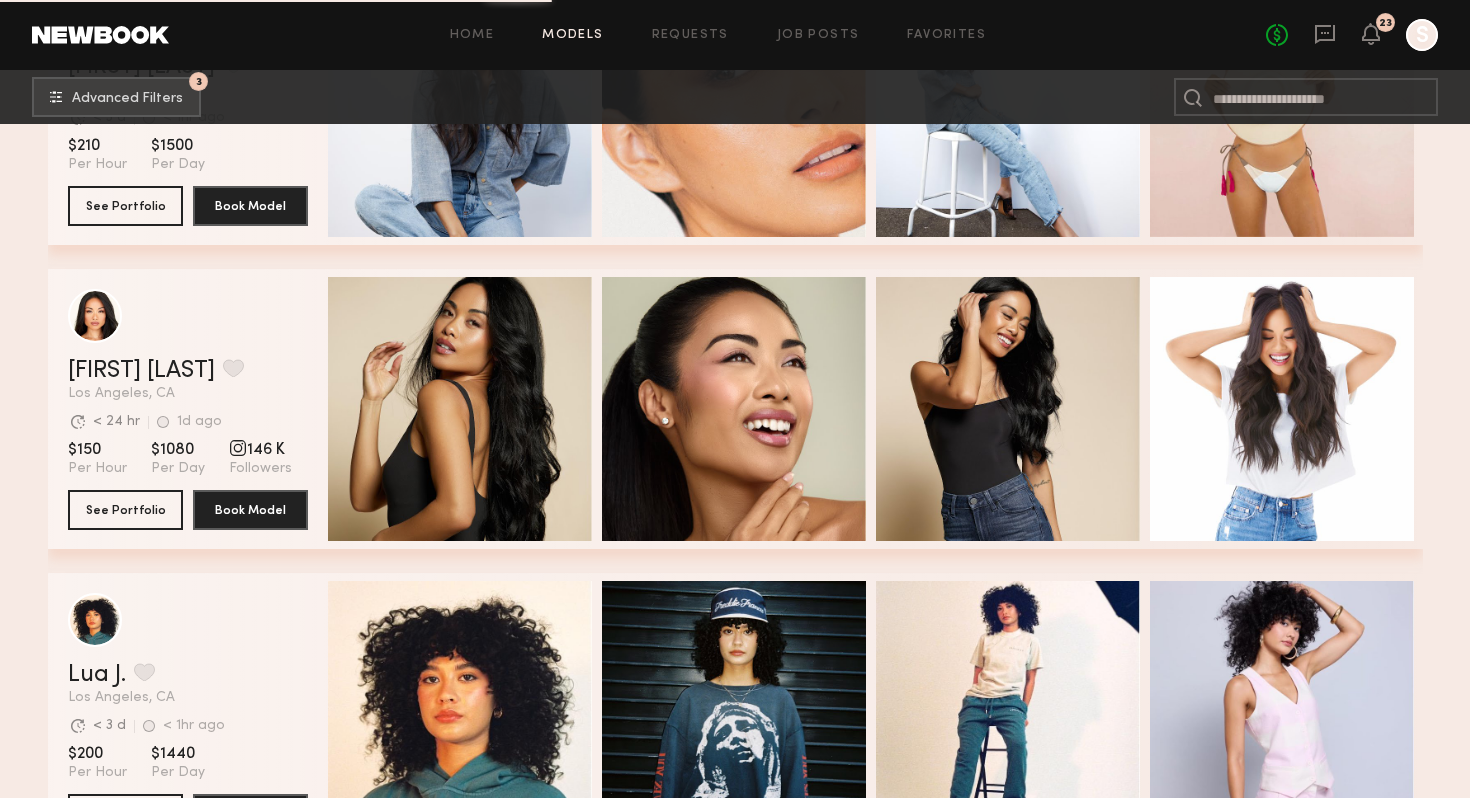 scroll, scrollTop: 0, scrollLeft: 0, axis: both 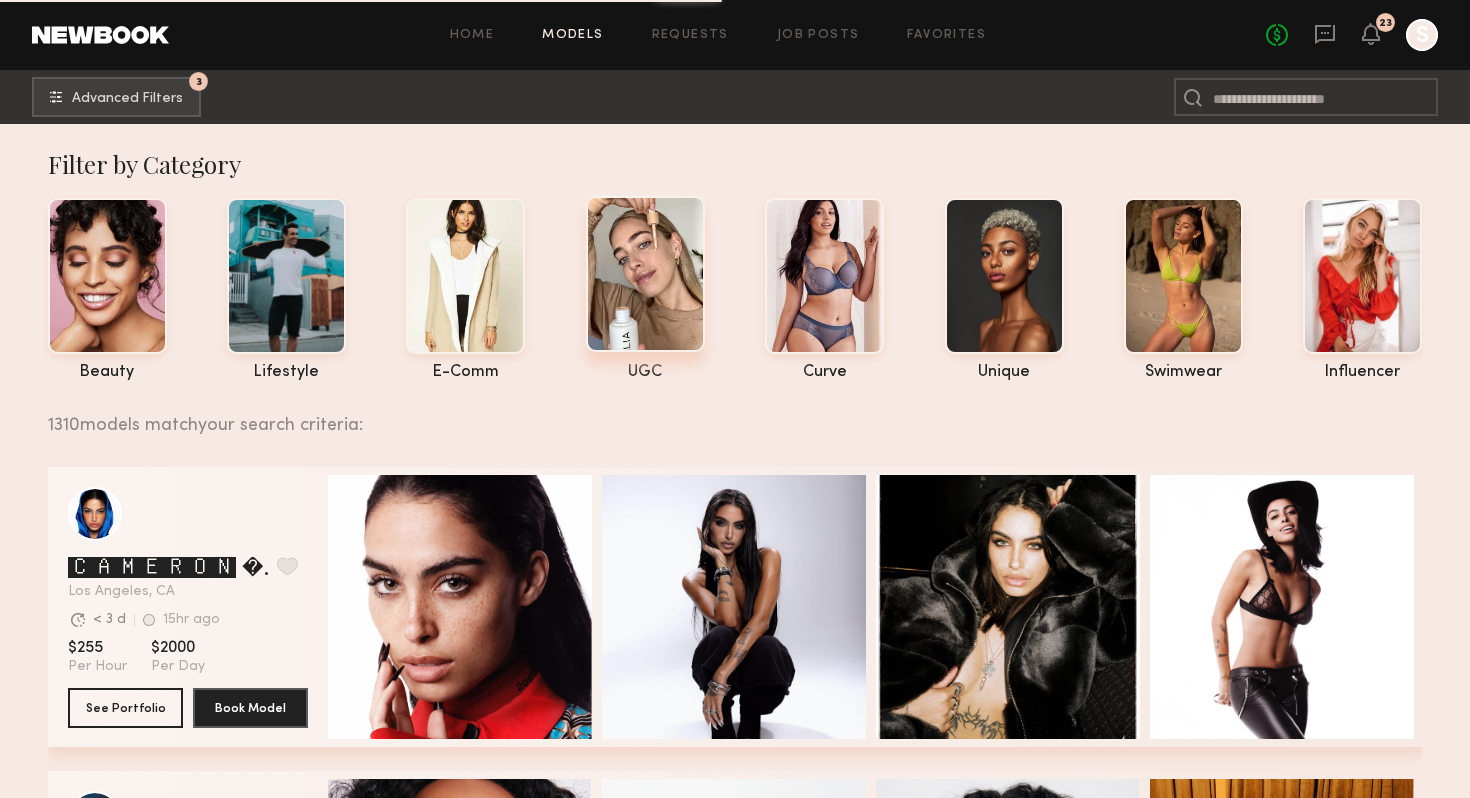 click 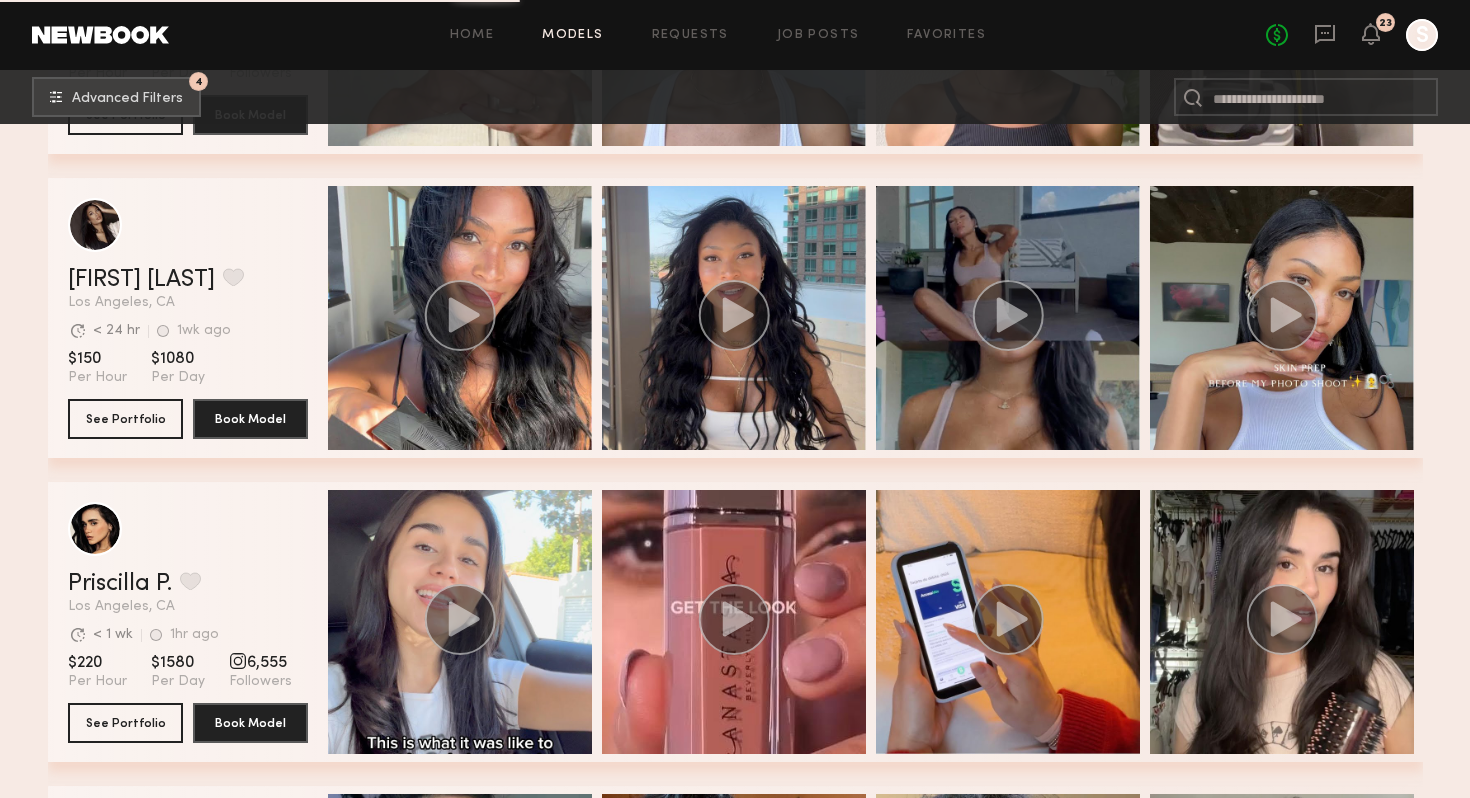 scroll, scrollTop: 6069, scrollLeft: 0, axis: vertical 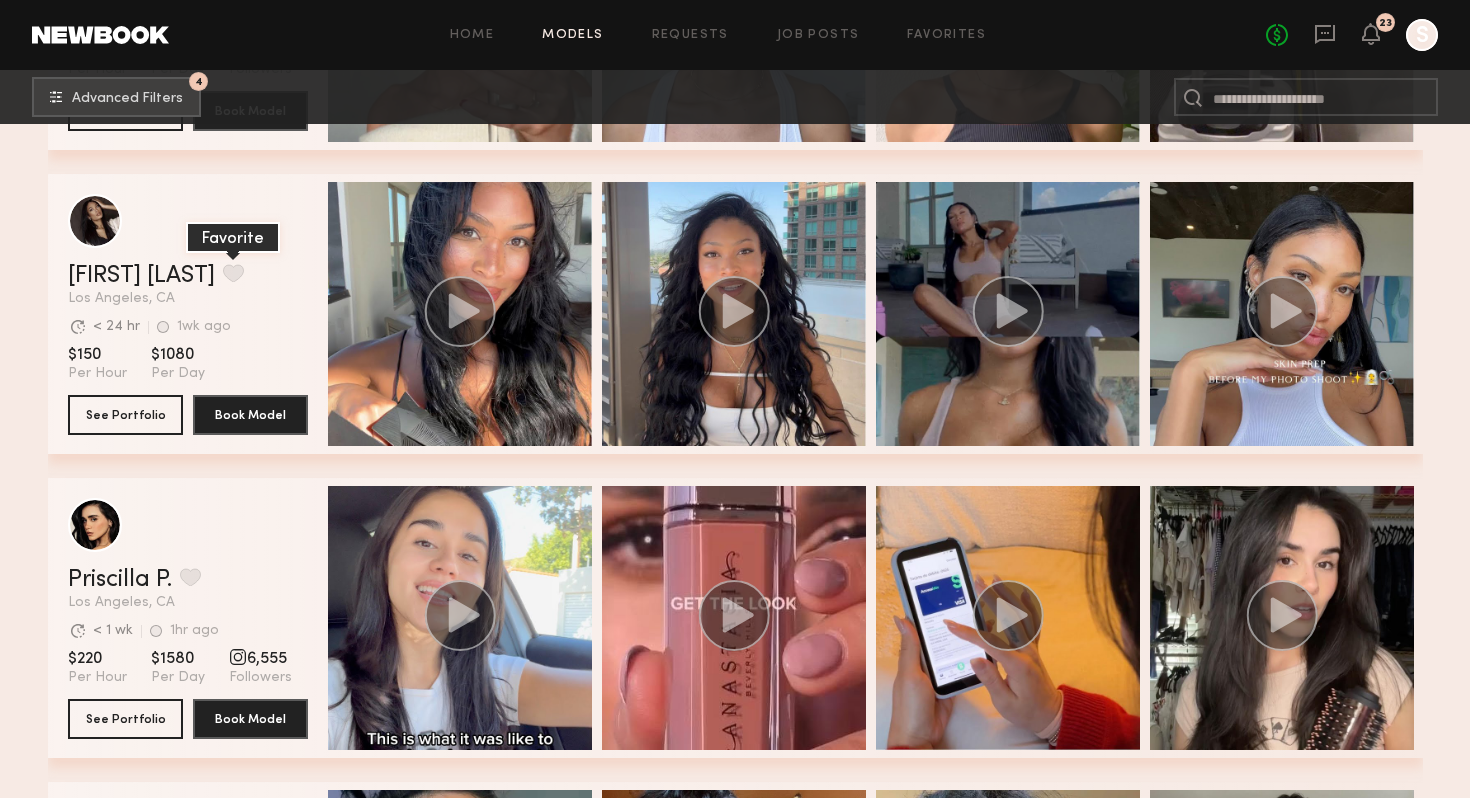 click 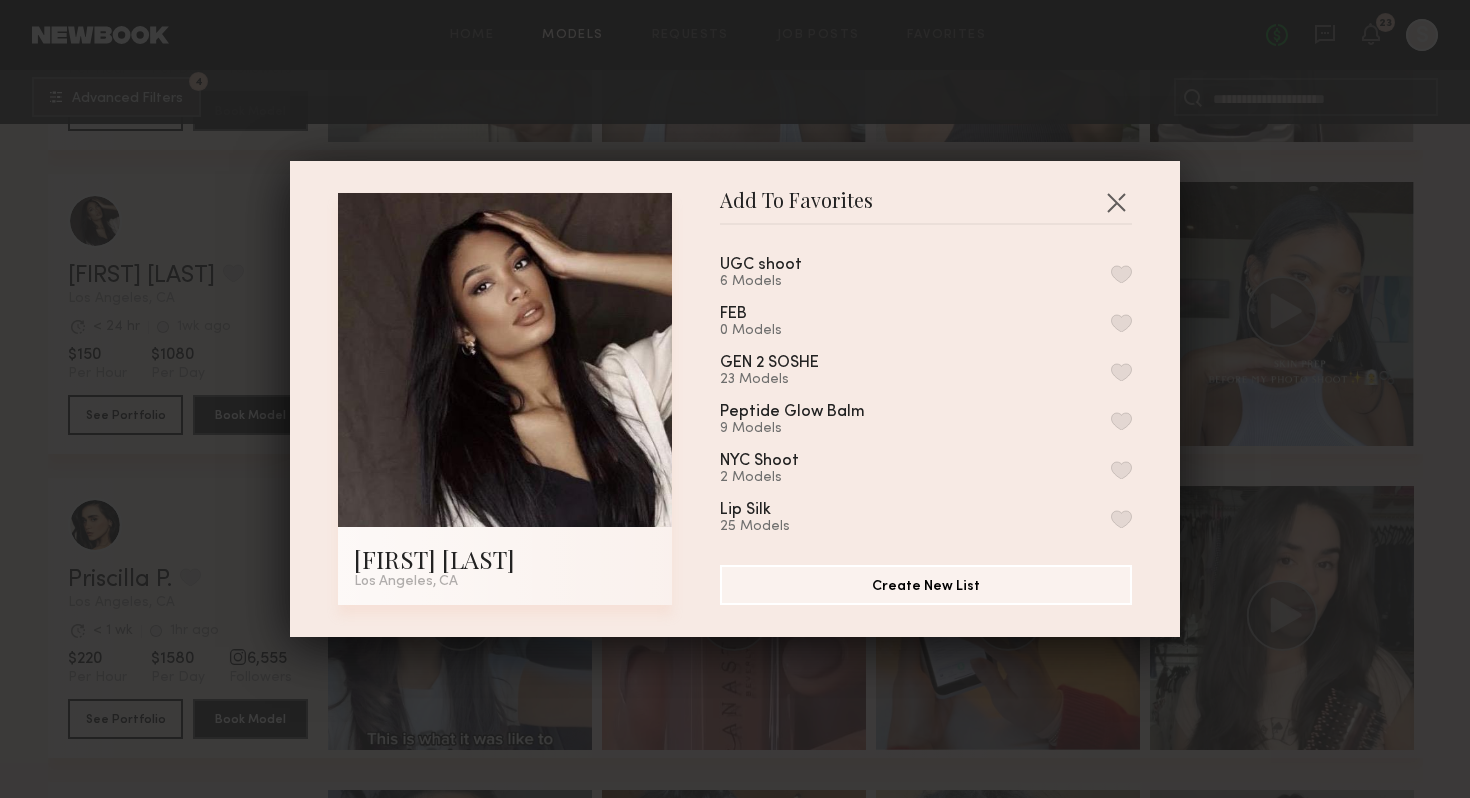 click on "UGC shoot 6 Models FEB 0 Models GEN 2 SOSHE 23 Models Peptide Glow Balm 9 Models NYC Shoot 2 Models Lip Silk 25 Models My Favorites 7 Models" at bounding box center [936, 387] 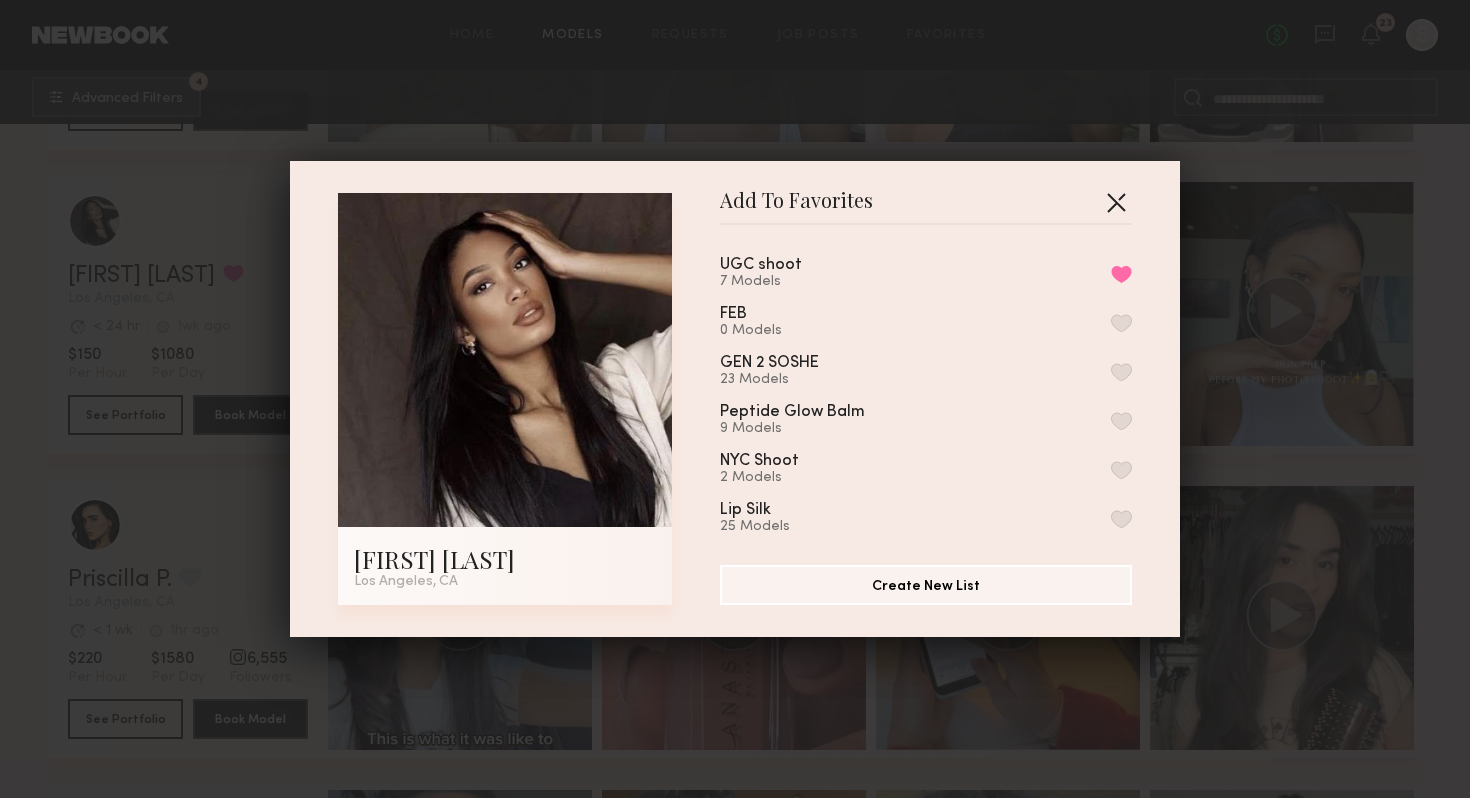click at bounding box center (1116, 202) 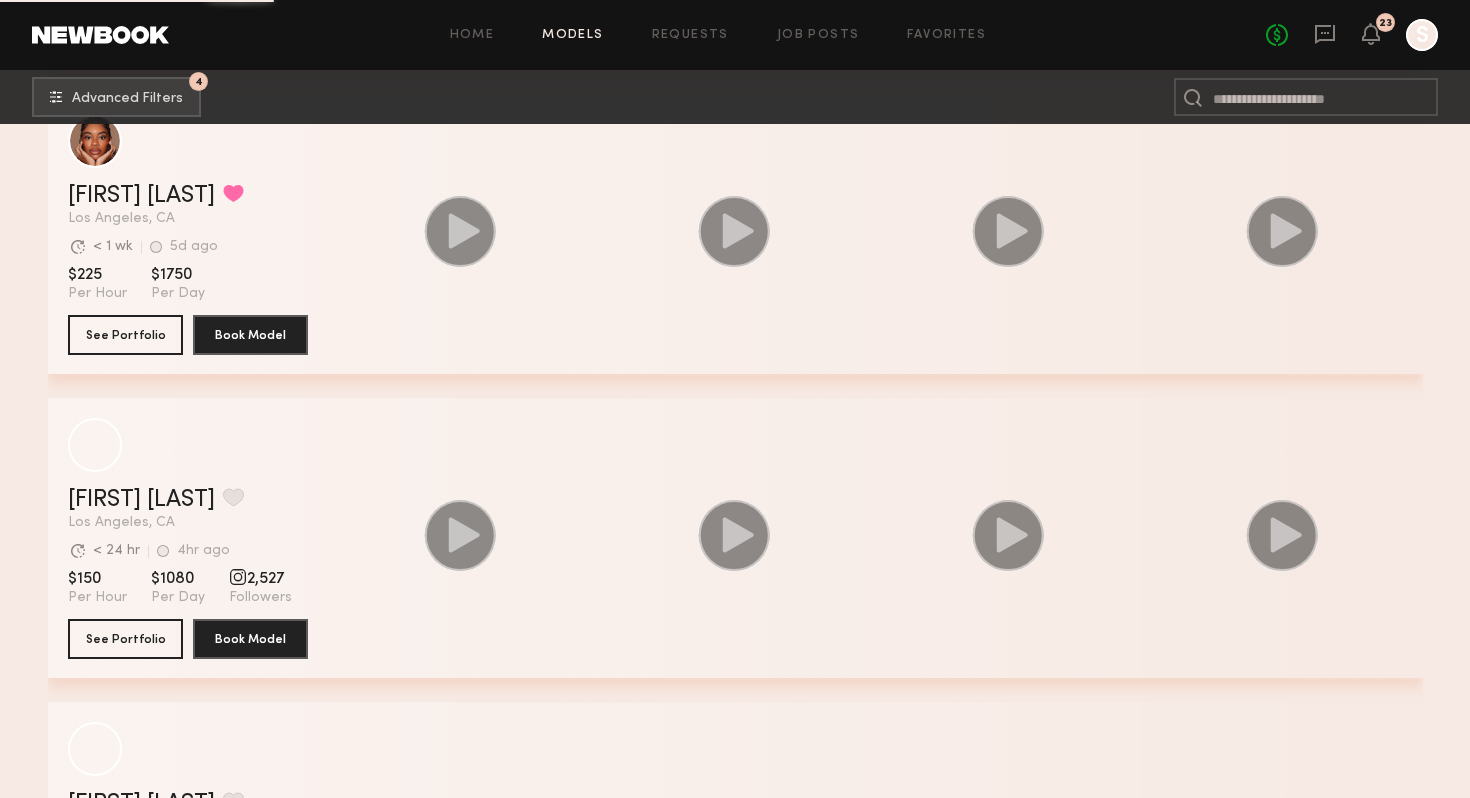 scroll, scrollTop: 17300, scrollLeft: 0, axis: vertical 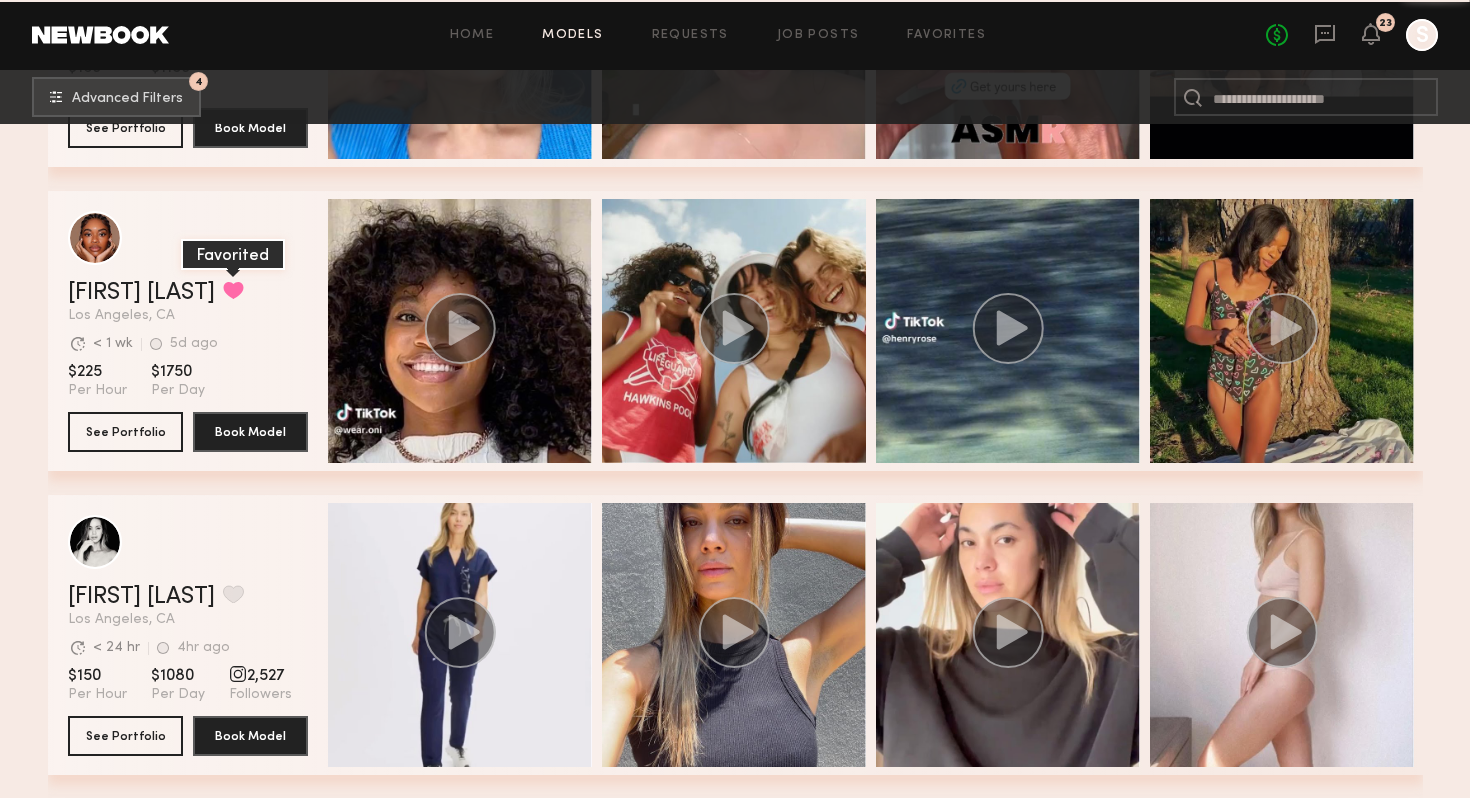 click 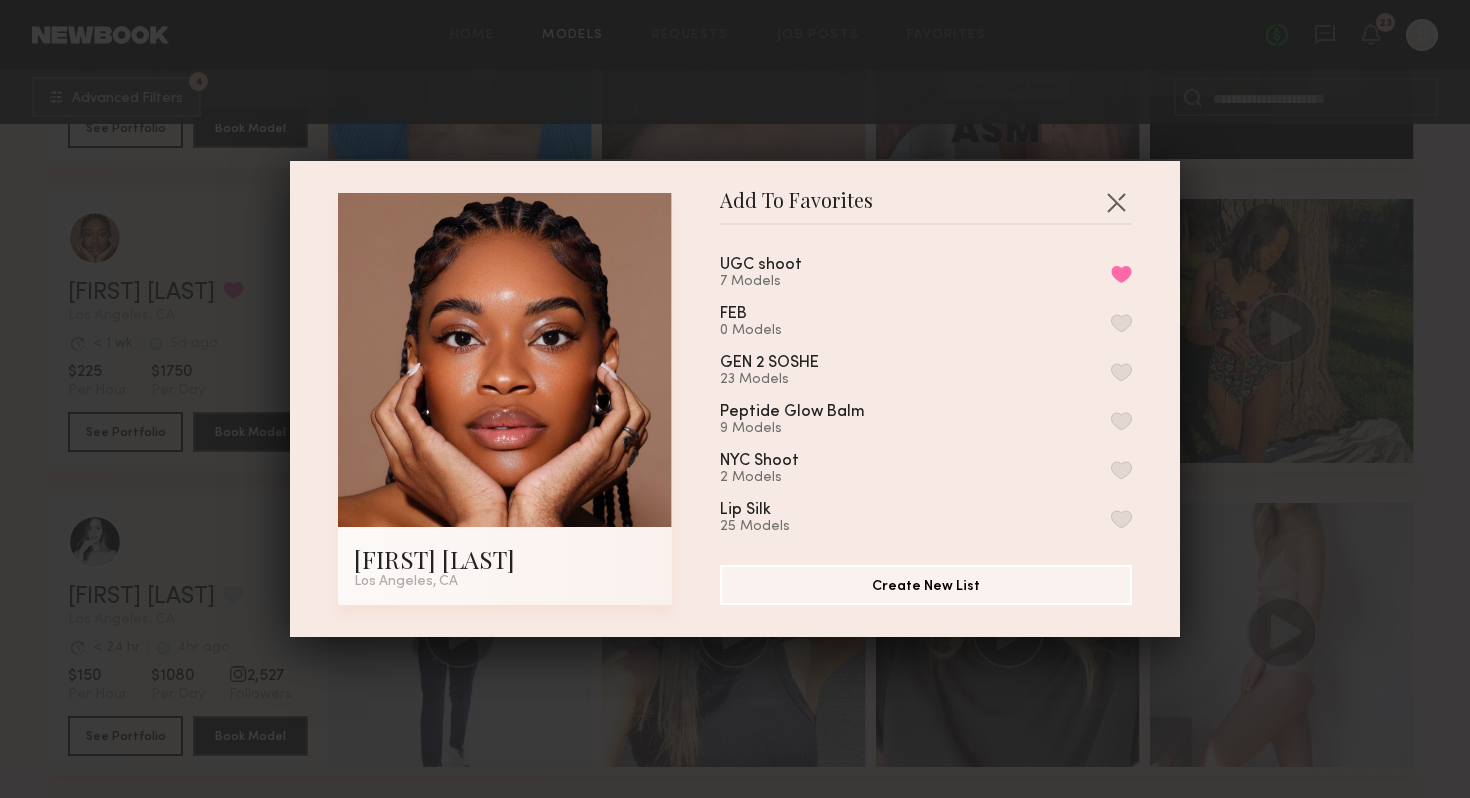 click on "Add To Favorites [FIRST] [LAST] [CITY], [STATE] Add To Favorites UGC shoot 7 Models Remove from favorite list FEB 0 Models GEN 2 SOSHE 23 Models Peptide Glow Balm 9 Models NYC Shoot 2 Models Lip Silk 25 Models My Favorites 7 Models Create New List" at bounding box center (735, 399) 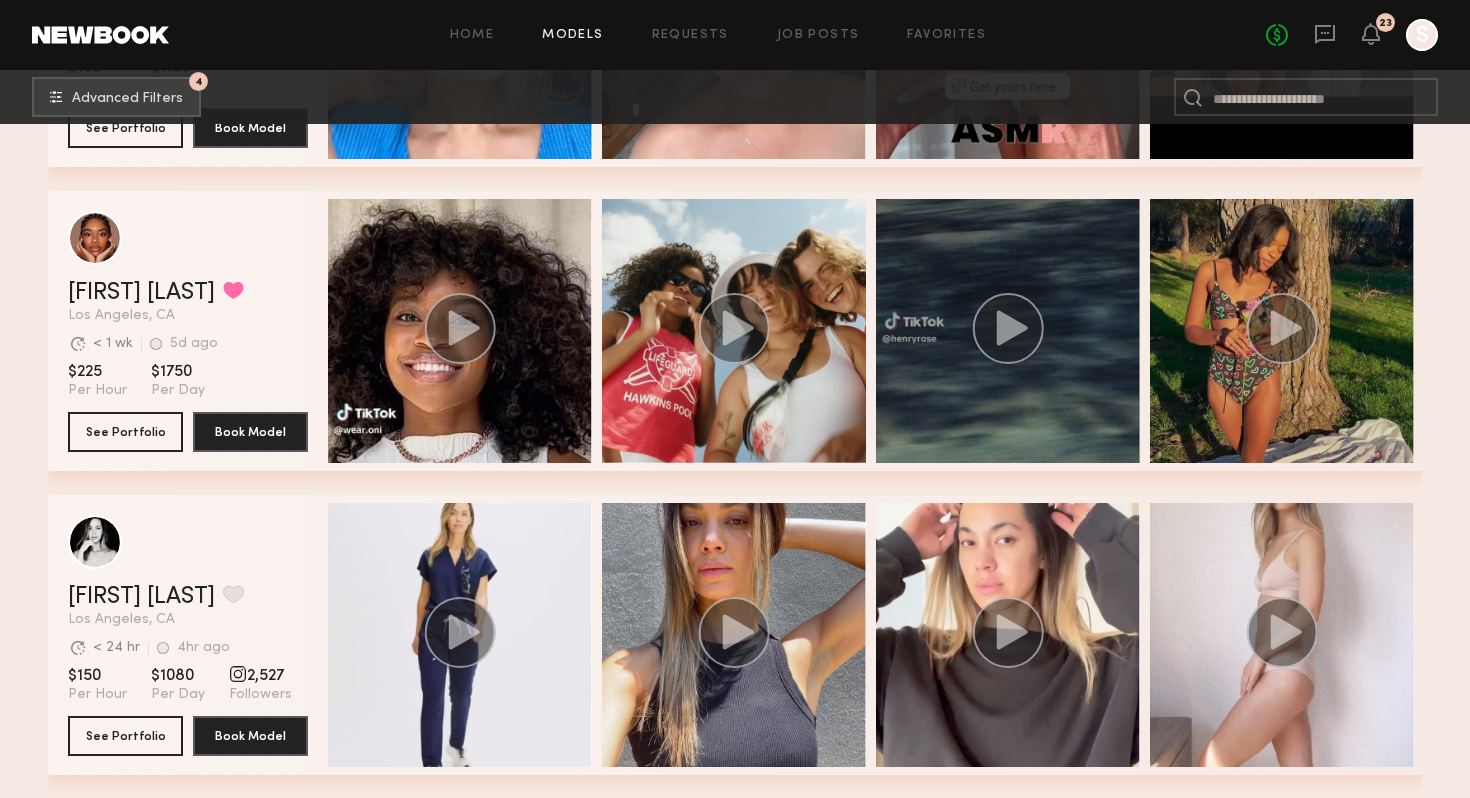 scroll, scrollTop: 0, scrollLeft: 7, axis: horizontal 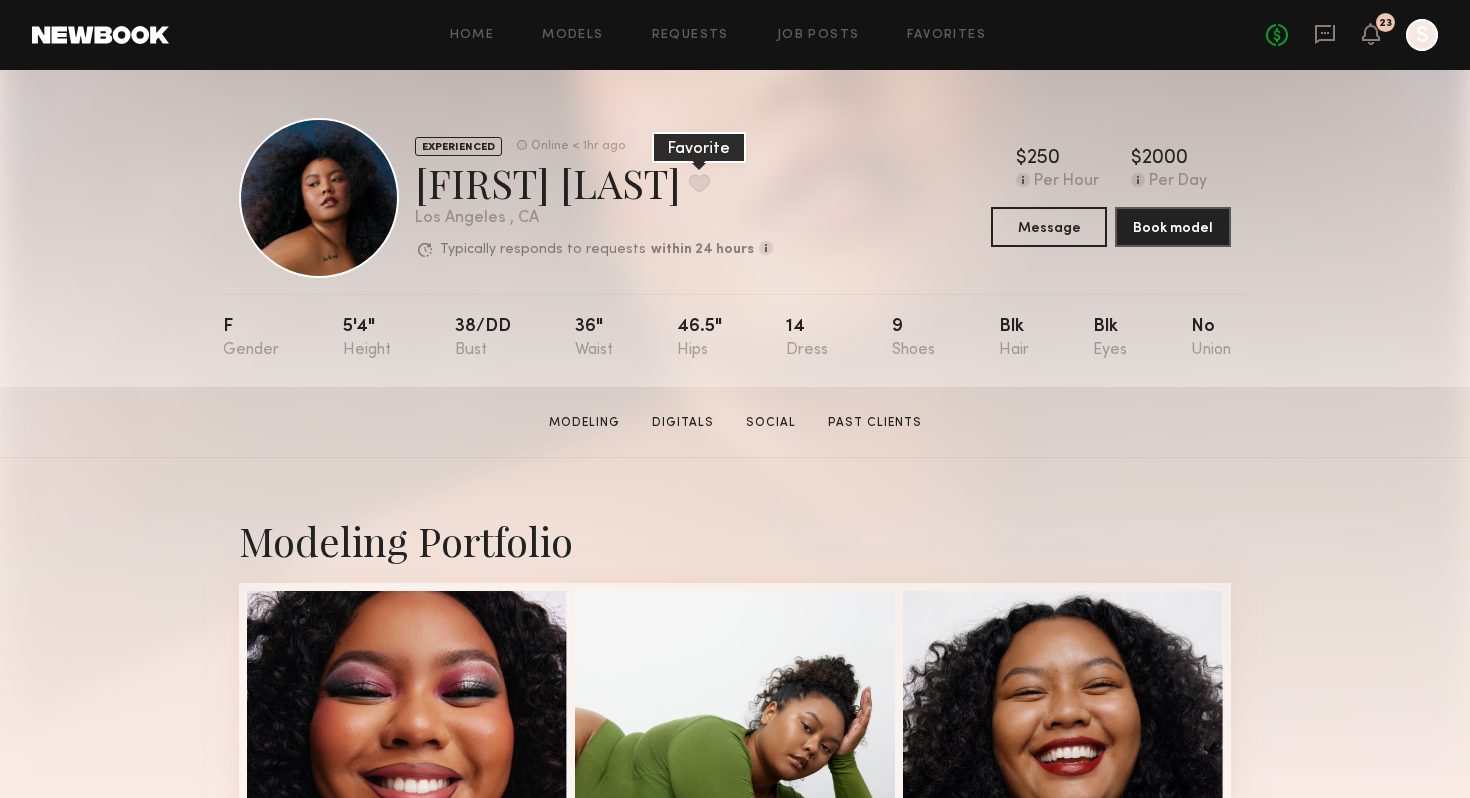 click 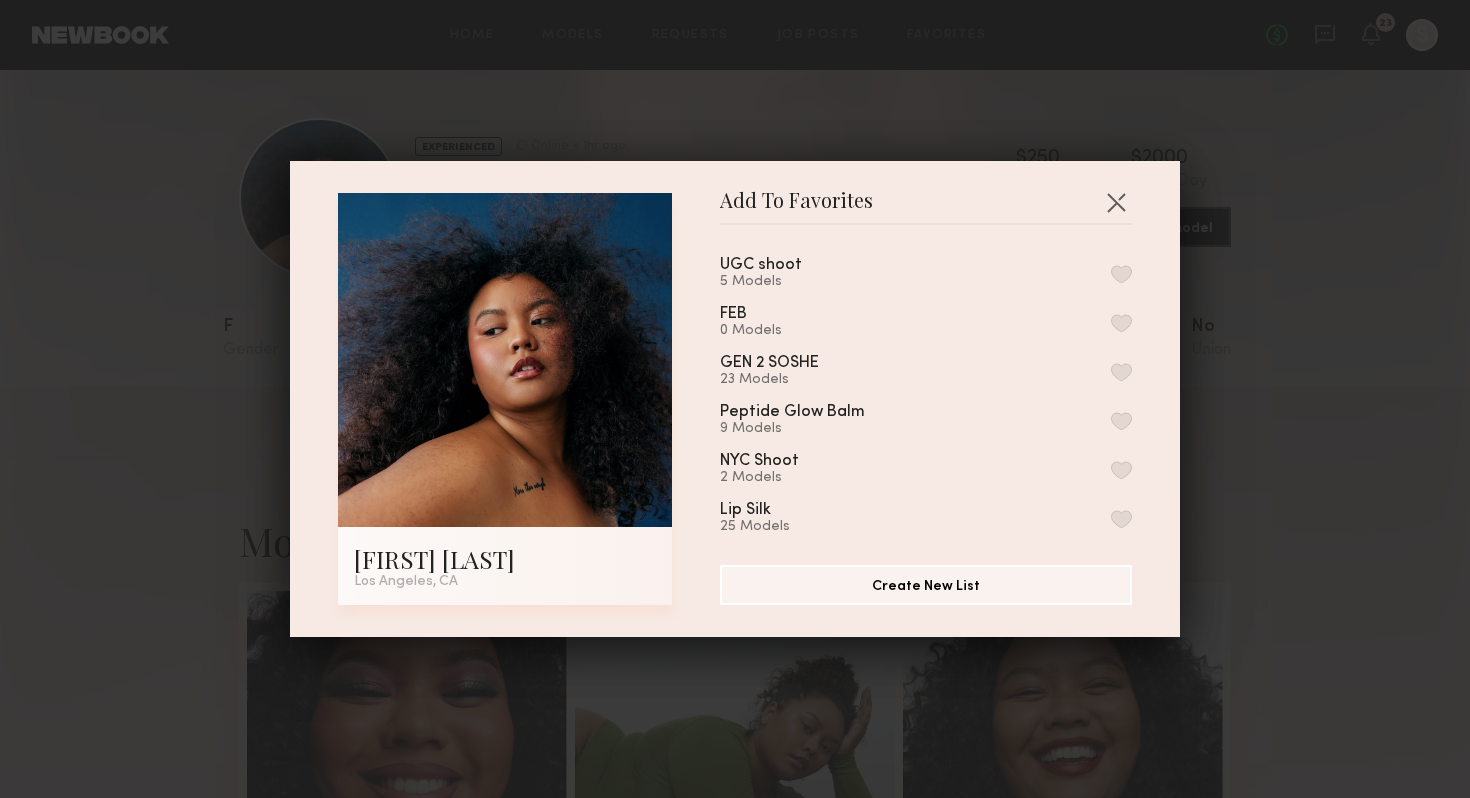 click at bounding box center [1121, 274] 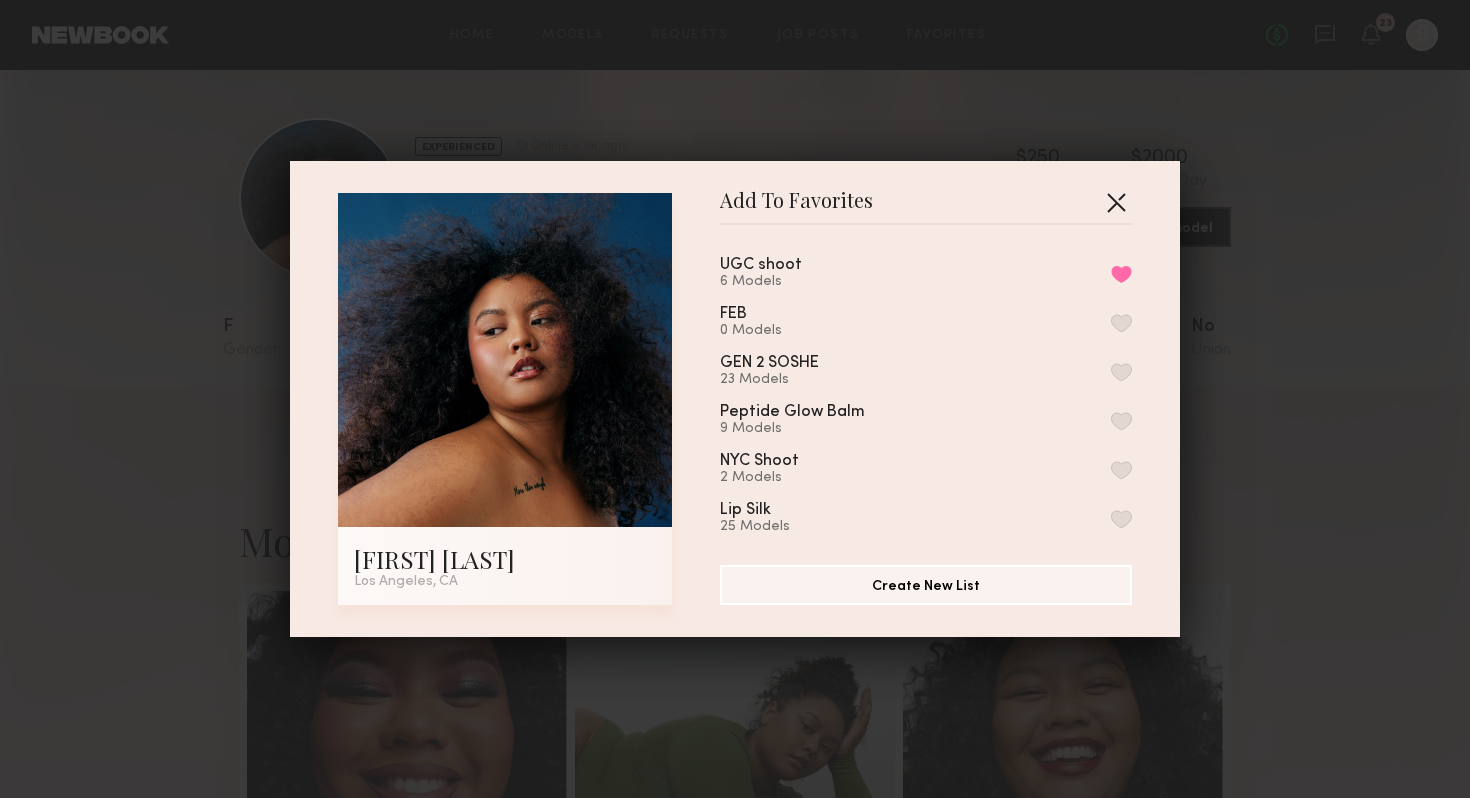 click at bounding box center (1116, 202) 